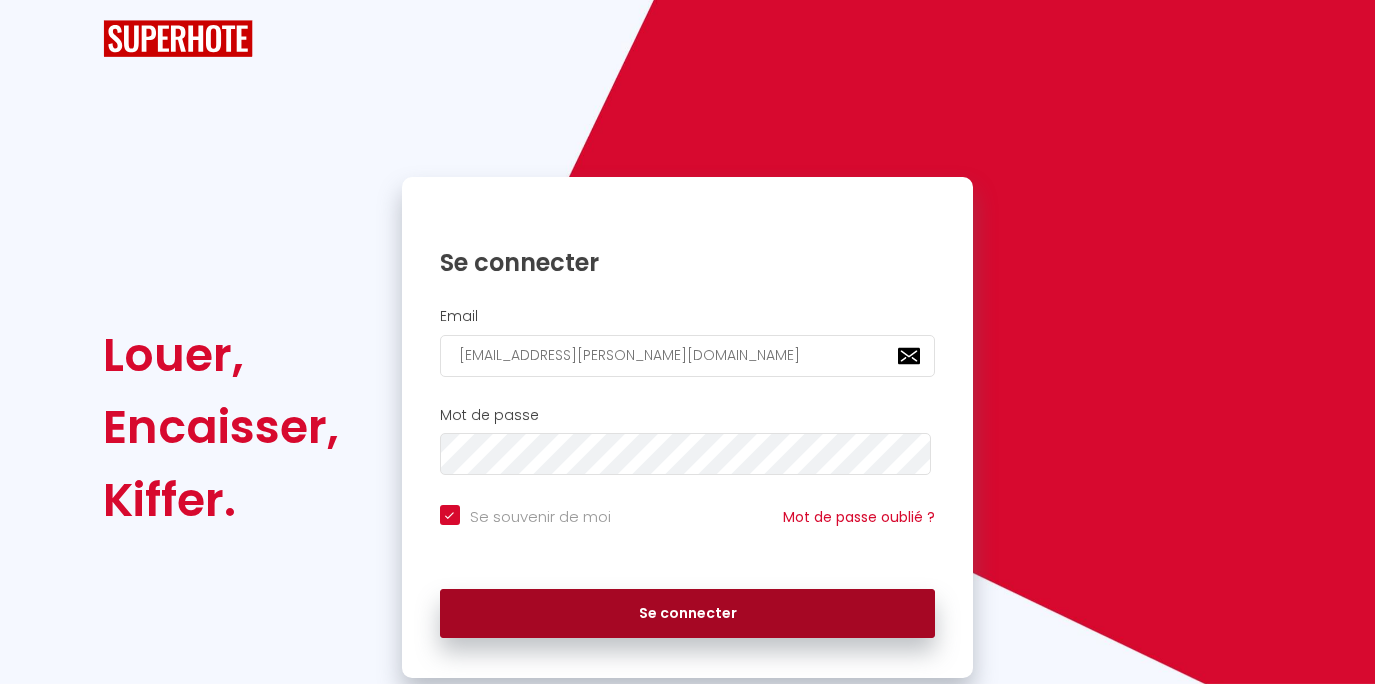 scroll, scrollTop: 0, scrollLeft: 0, axis: both 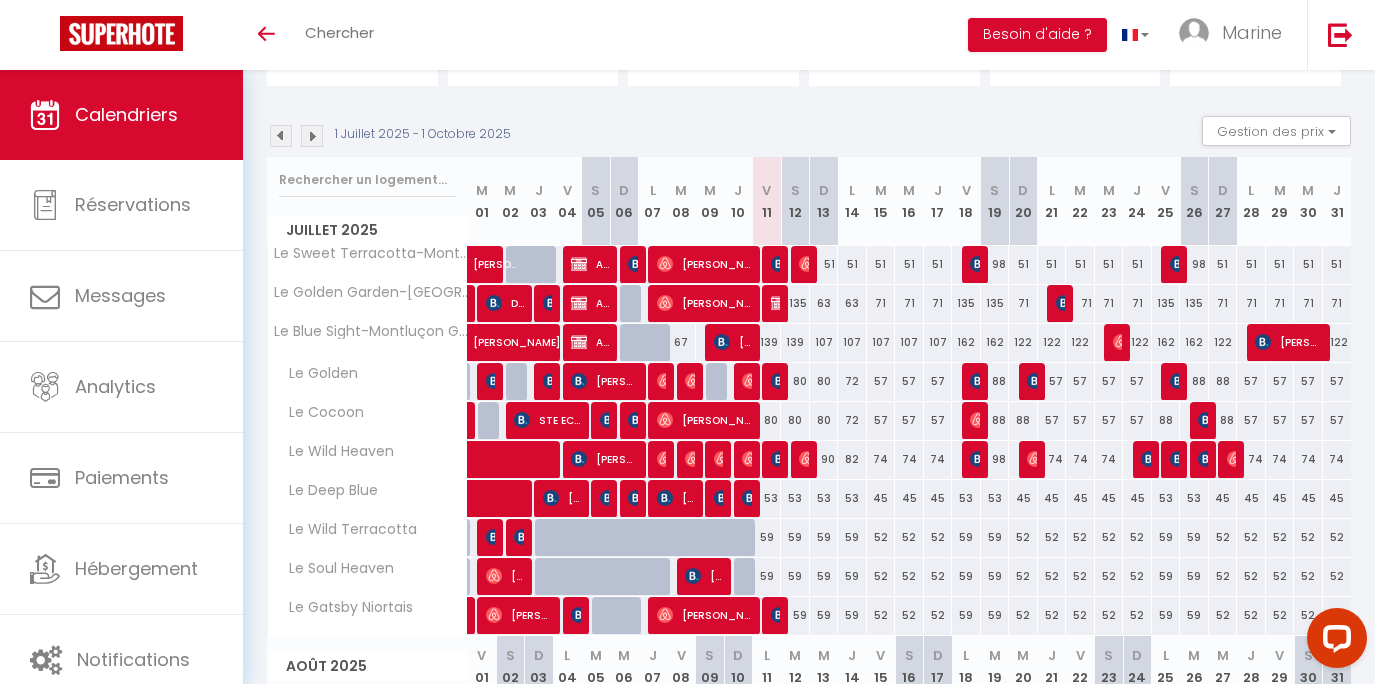 click on "59" at bounding box center (795, 537) 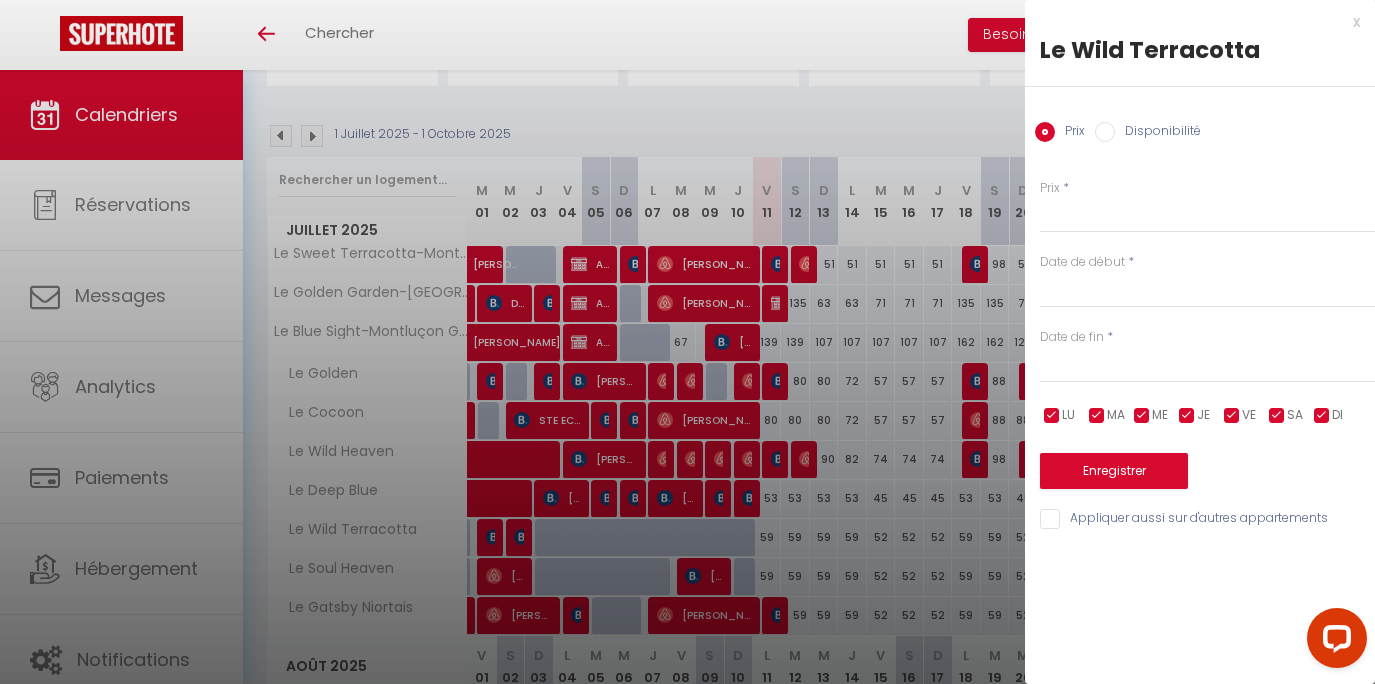 type on "59" 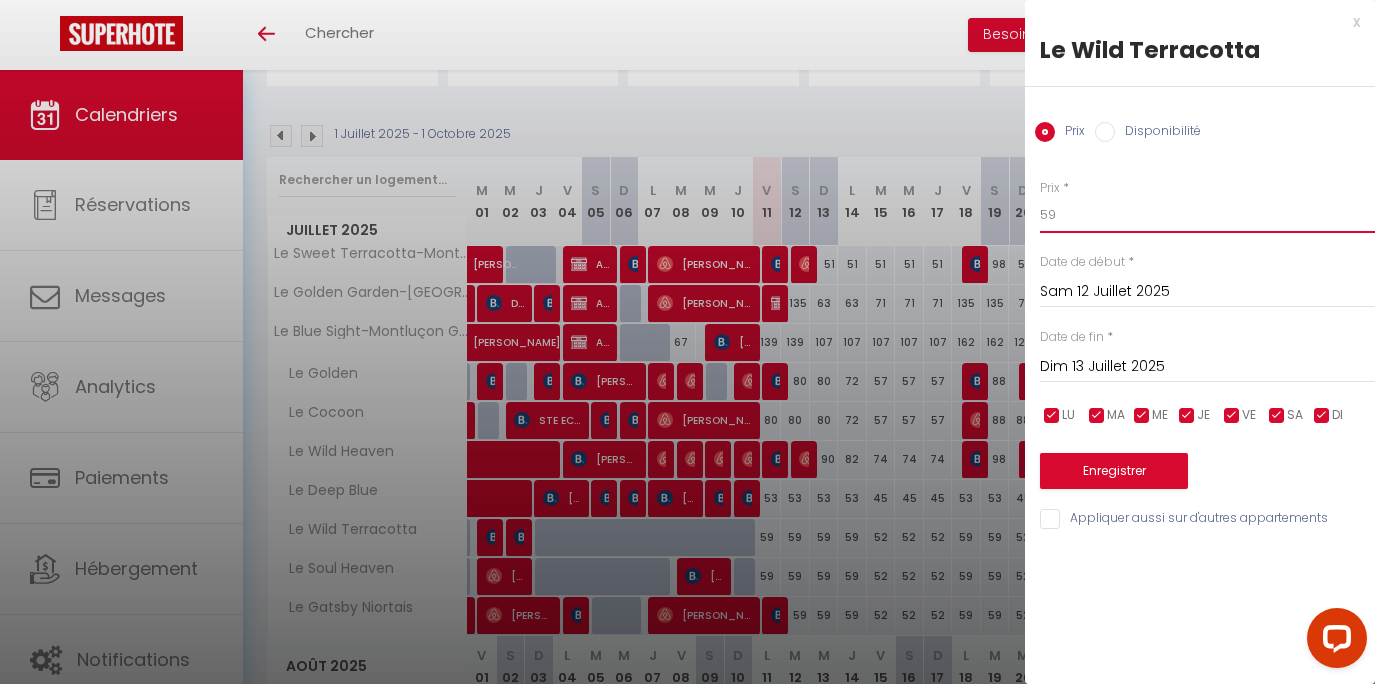 click on "59" at bounding box center [1207, 215] 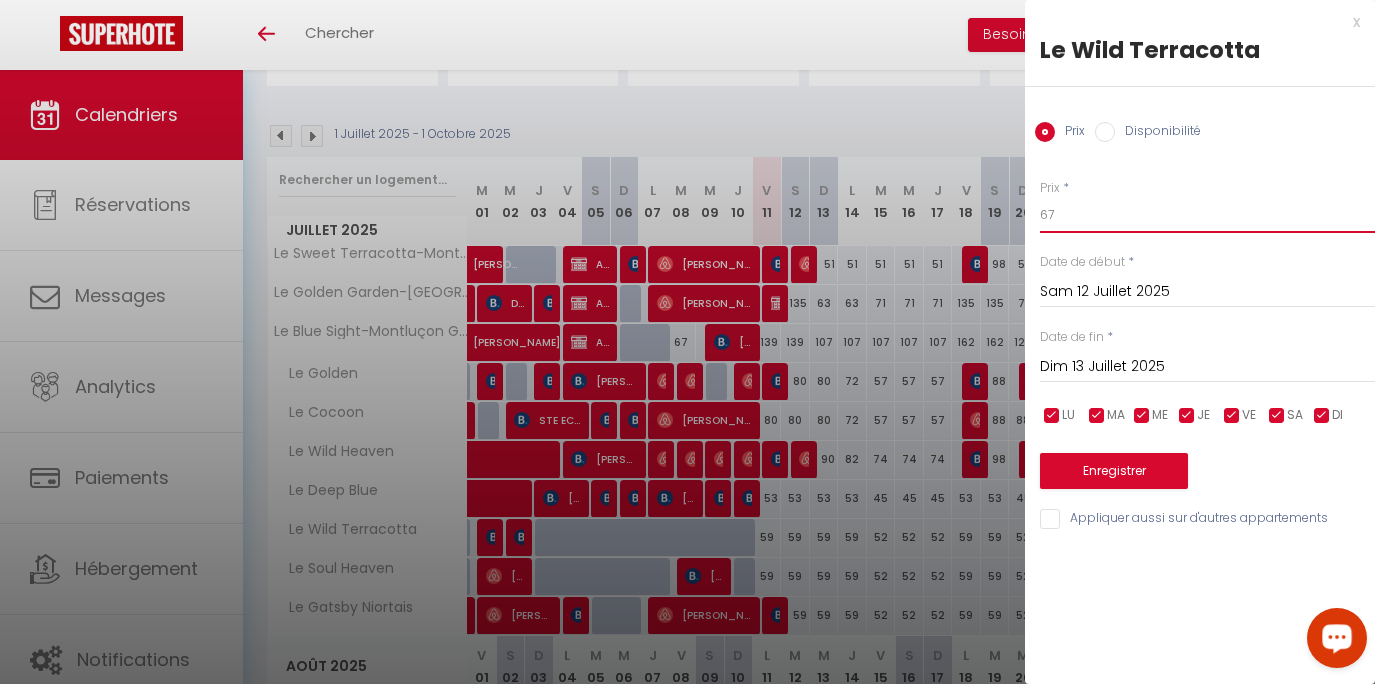 type on "67" 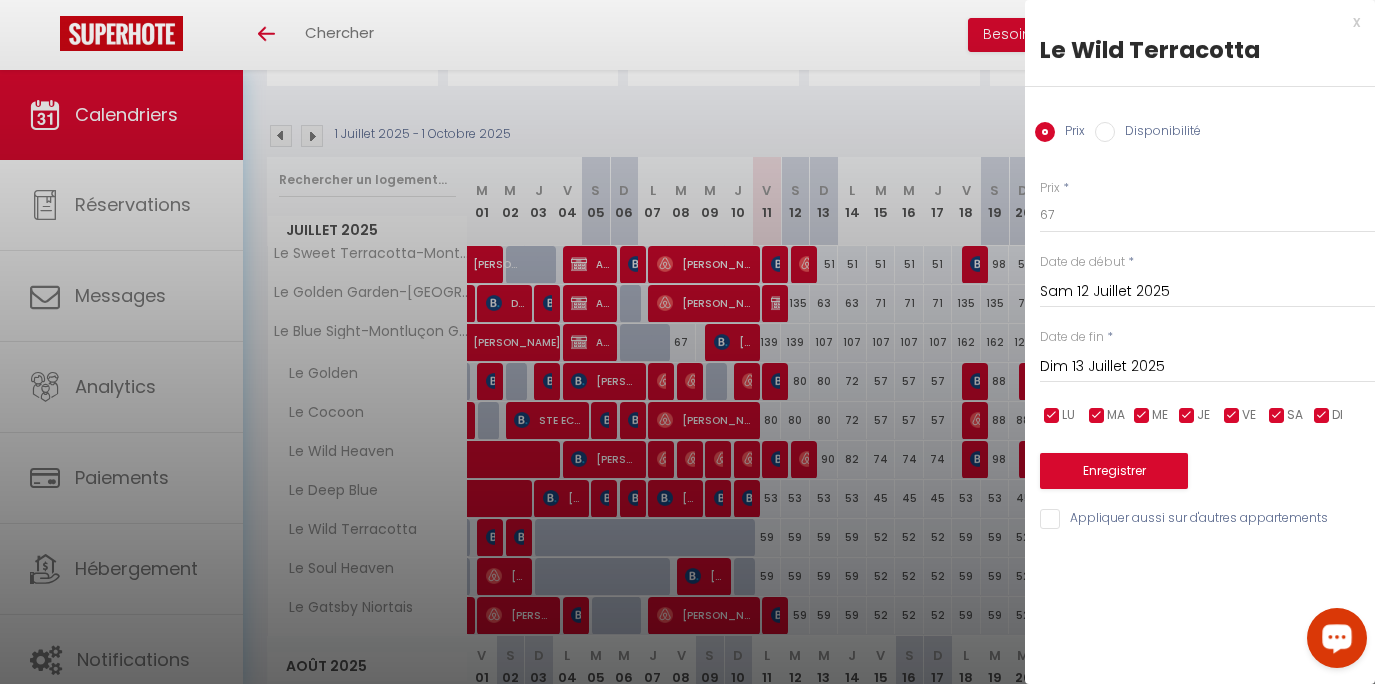click on "Appliquer aussi sur d'autres appartements" at bounding box center (1207, 519) 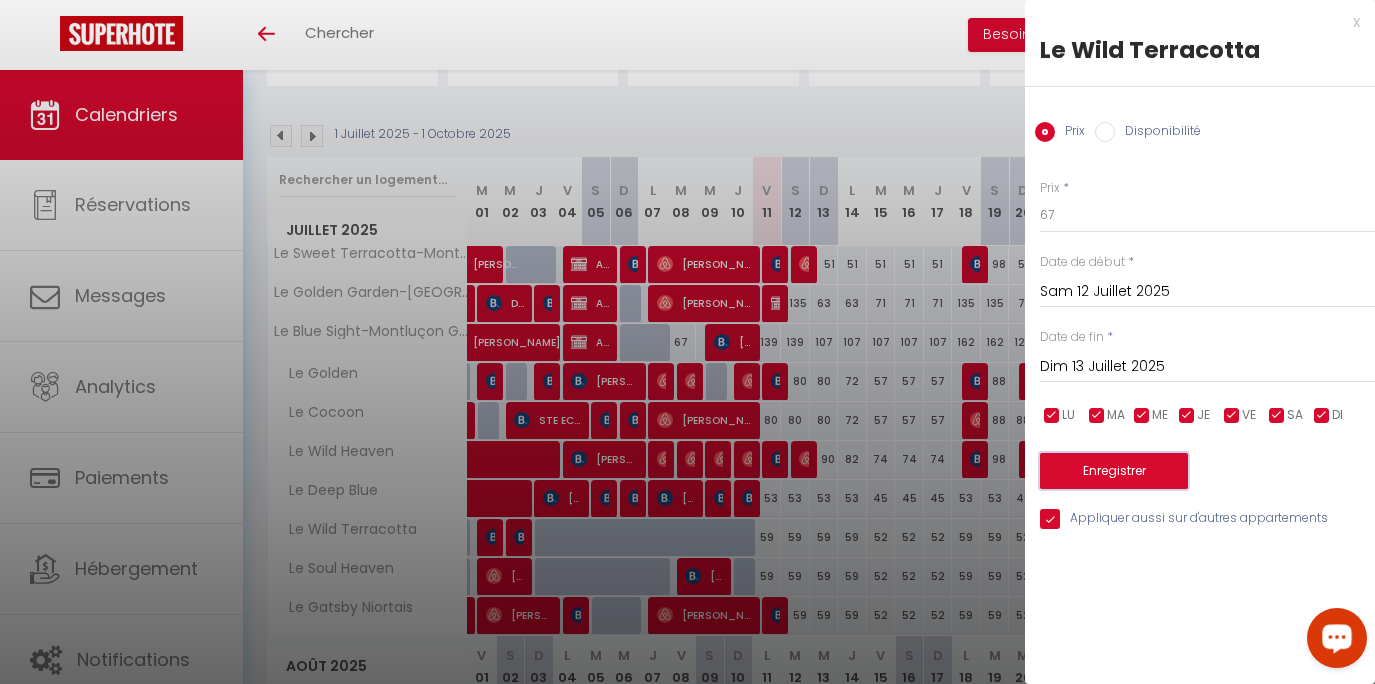 click on "Enregistrer" at bounding box center (1114, 471) 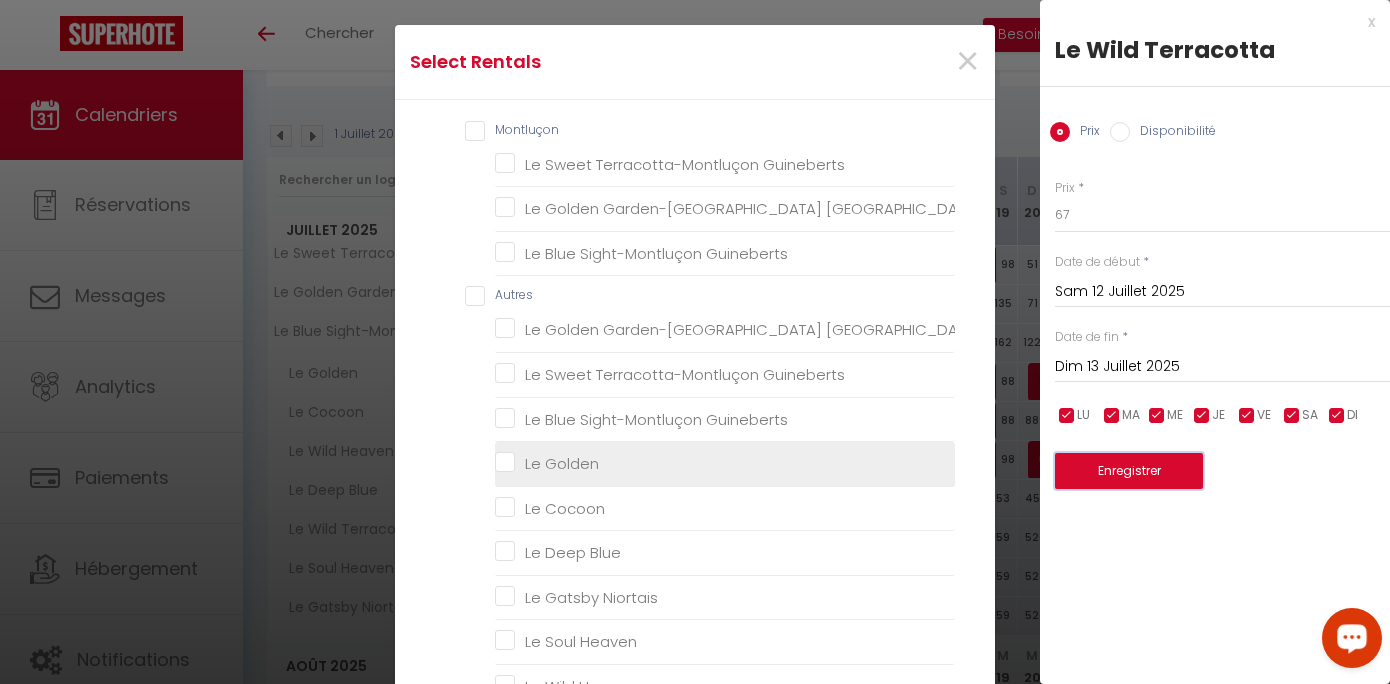 scroll, scrollTop: 70, scrollLeft: 0, axis: vertical 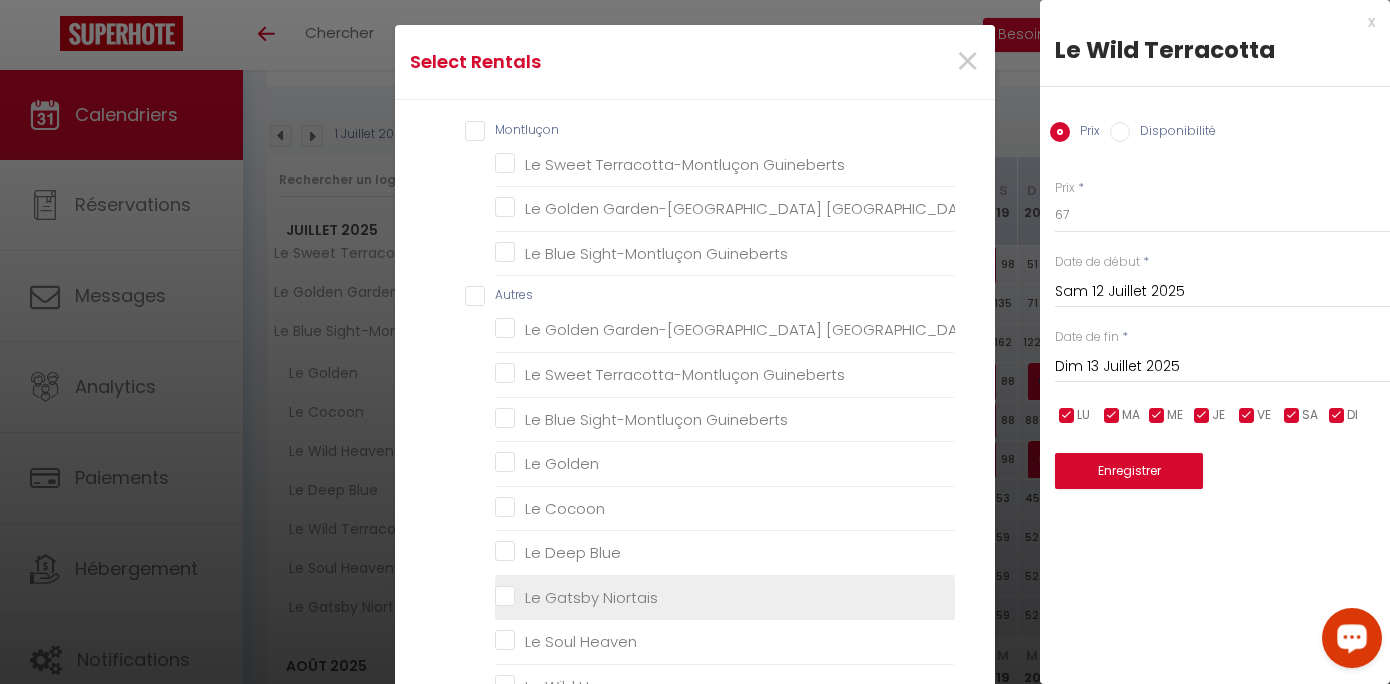 click on "Le Gatsby Niortais" at bounding box center (725, 598) 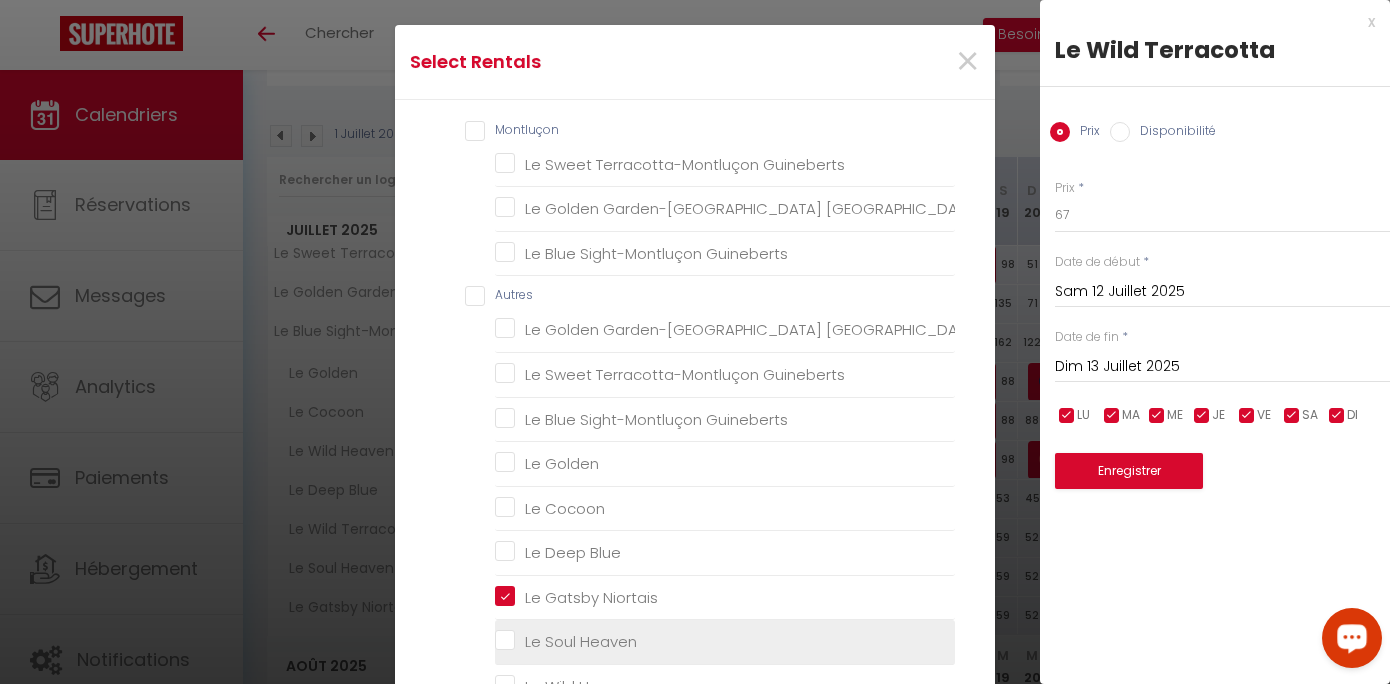 checkbox on "false" 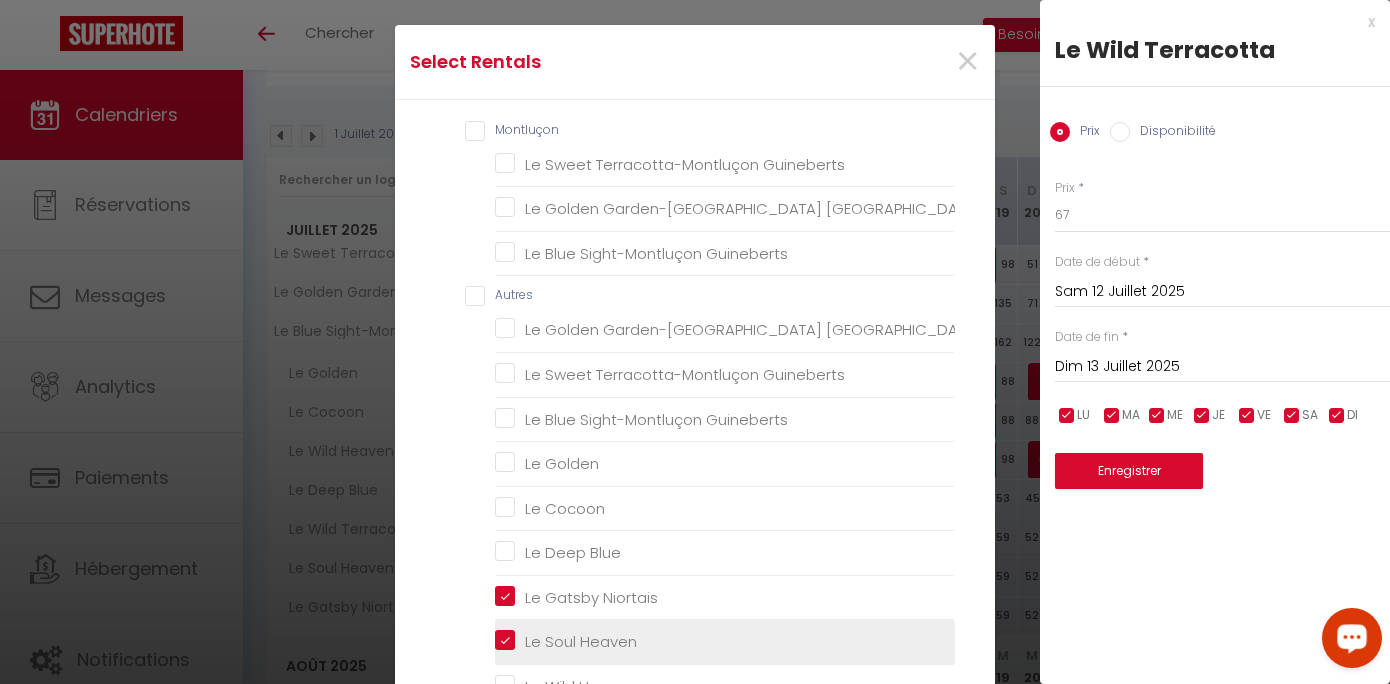checkbox on "false" 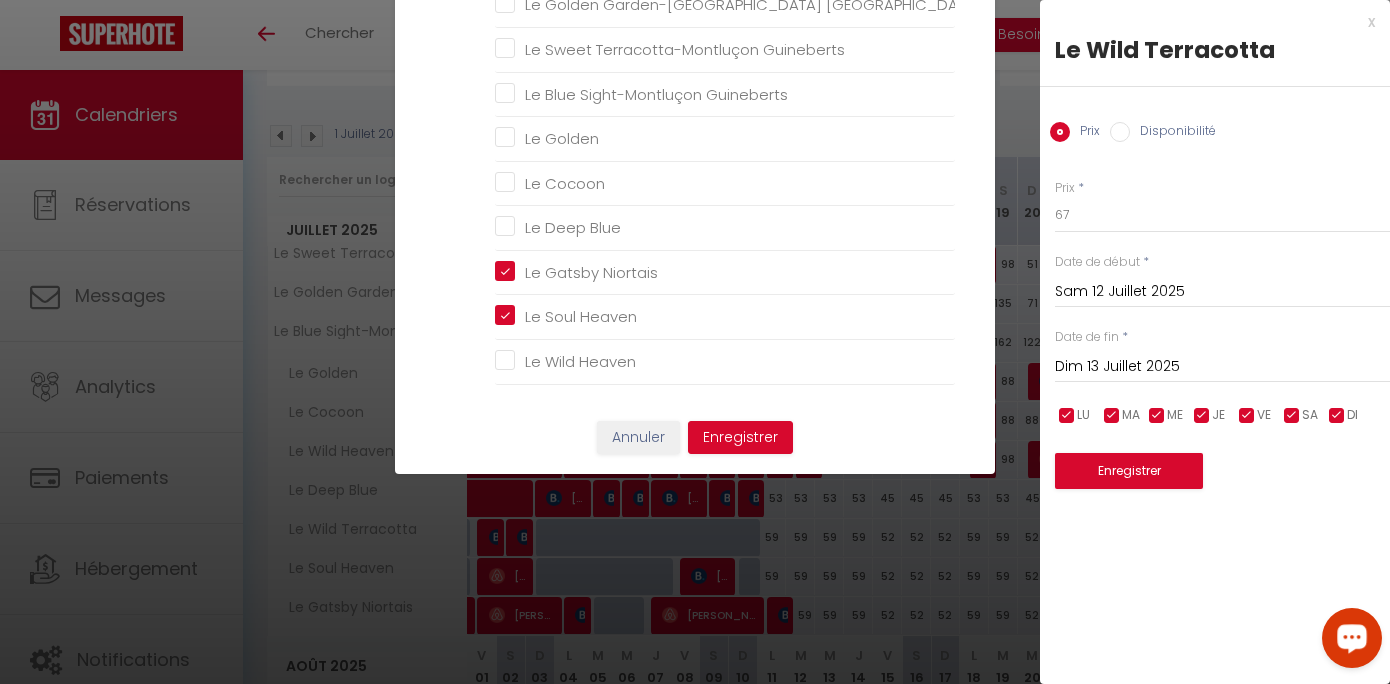 scroll, scrollTop: 494, scrollLeft: 0, axis: vertical 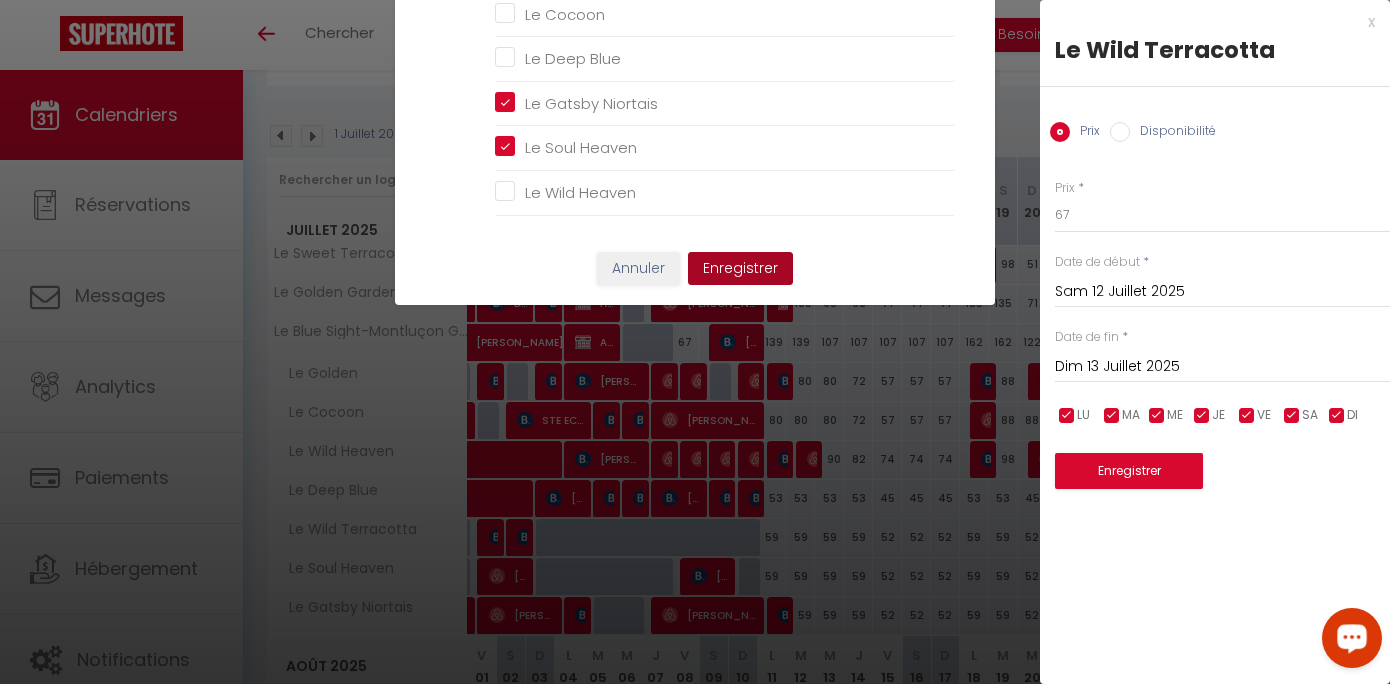 click on "Enregistrer" at bounding box center [740, 269] 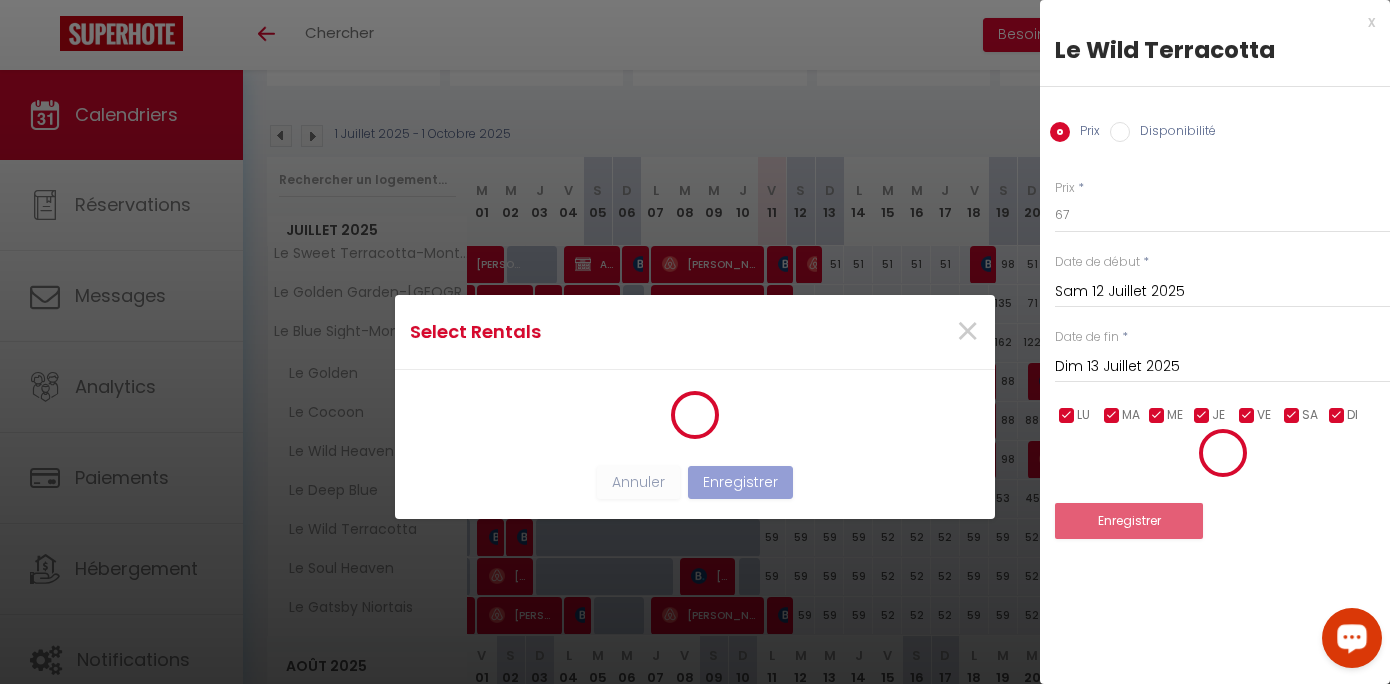 scroll, scrollTop: 13, scrollLeft: 0, axis: vertical 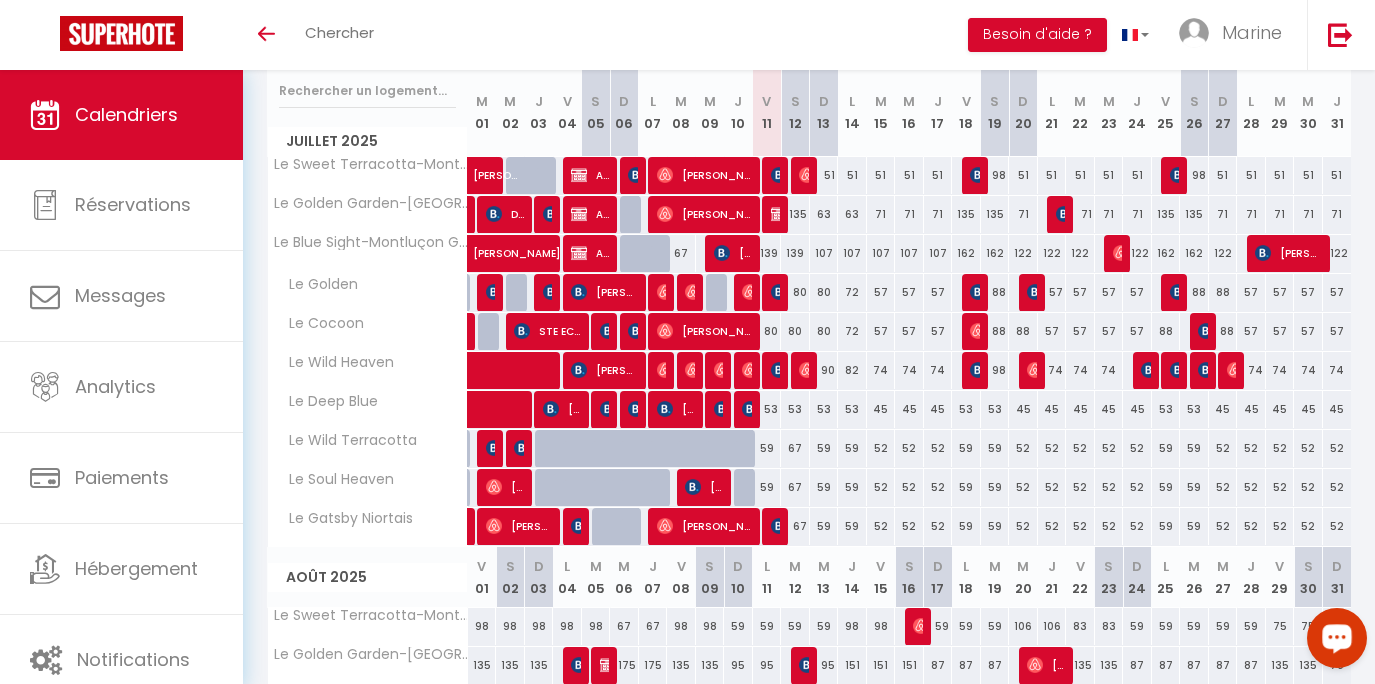 click on "53" at bounding box center (795, 409) 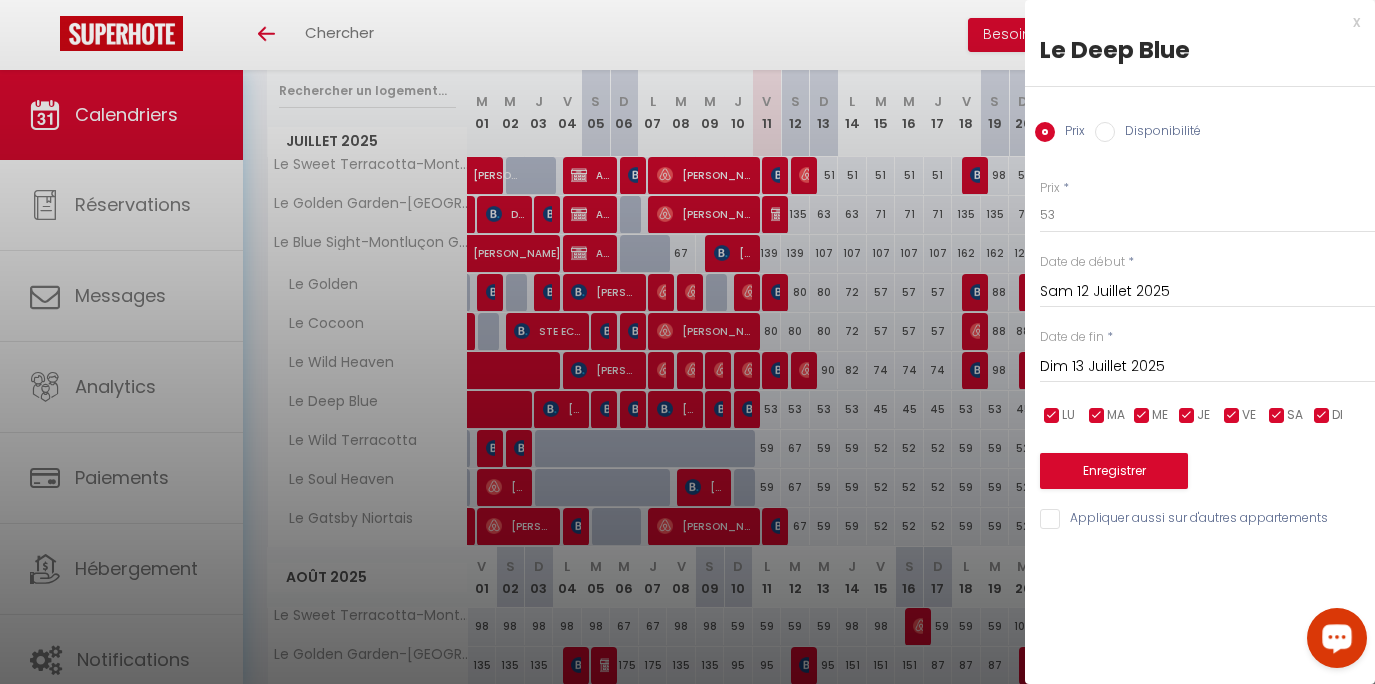 click at bounding box center (687, 342) 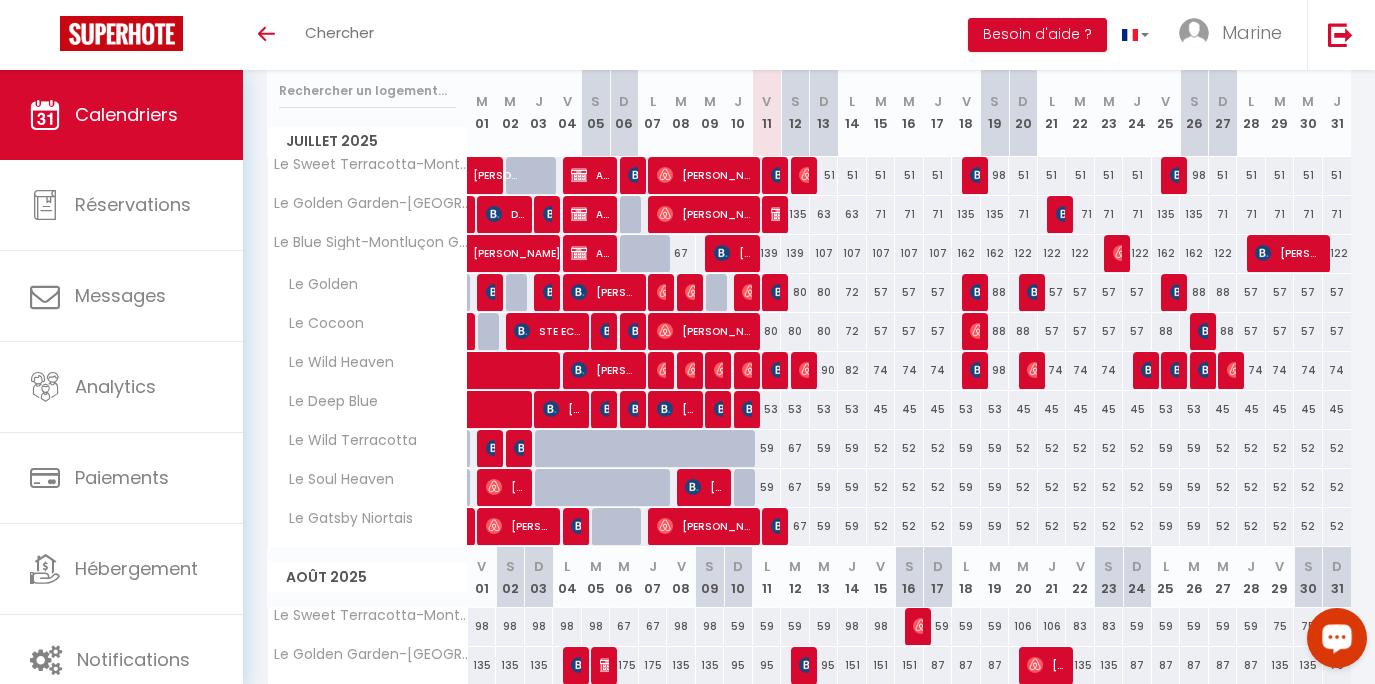 click on "53" at bounding box center [795, 409] 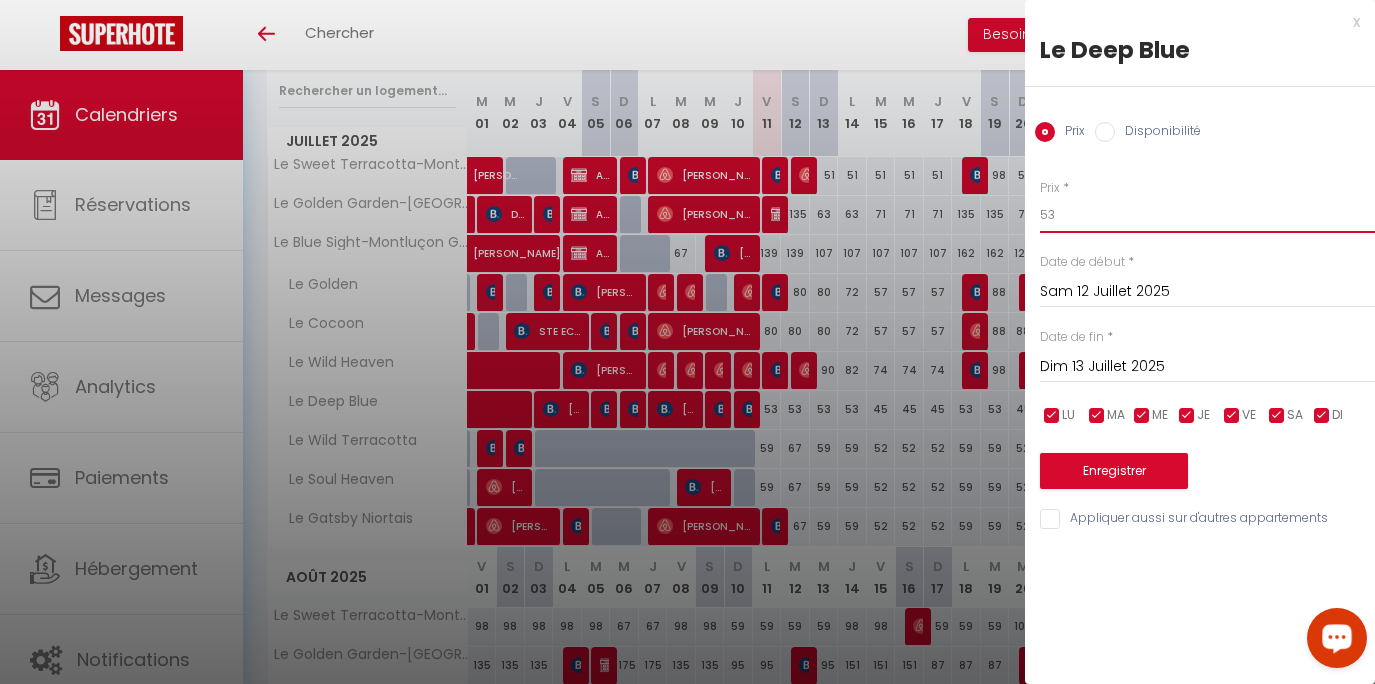 drag, startPoint x: 1041, startPoint y: 219, endPoint x: 976, endPoint y: 217, distance: 65.03076 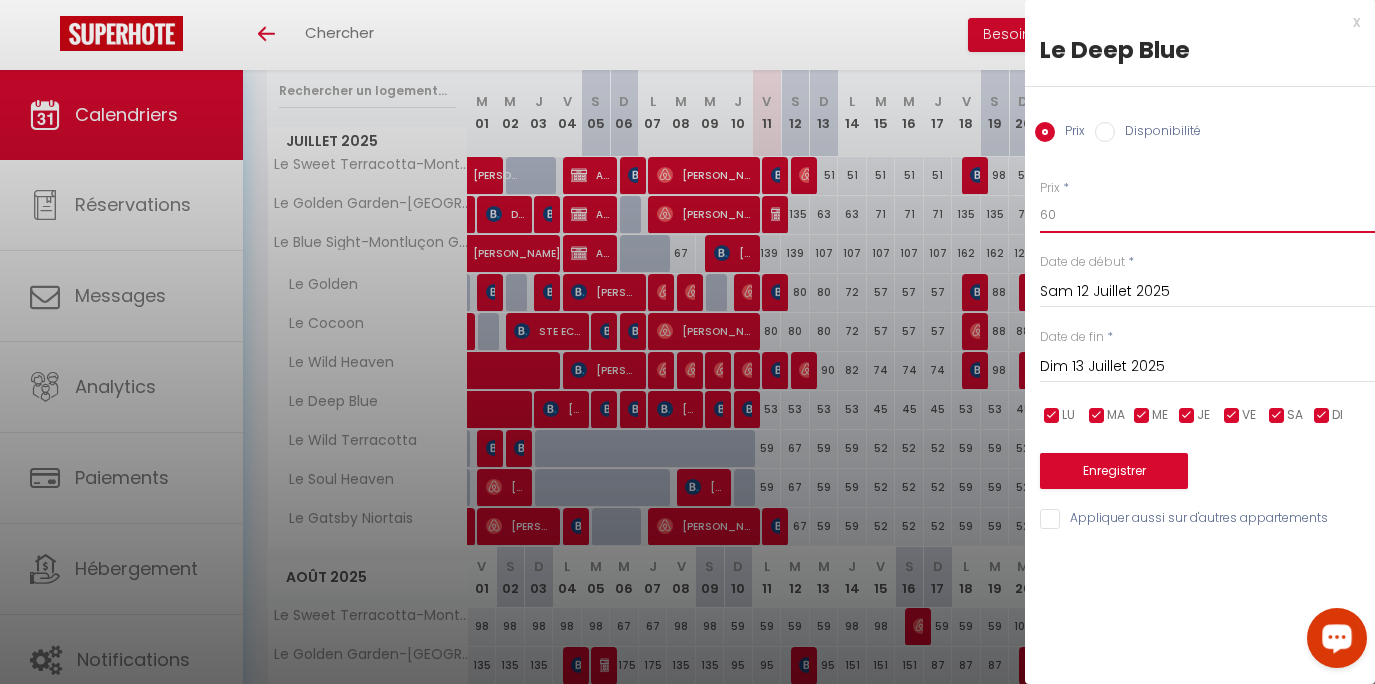 type on "60" 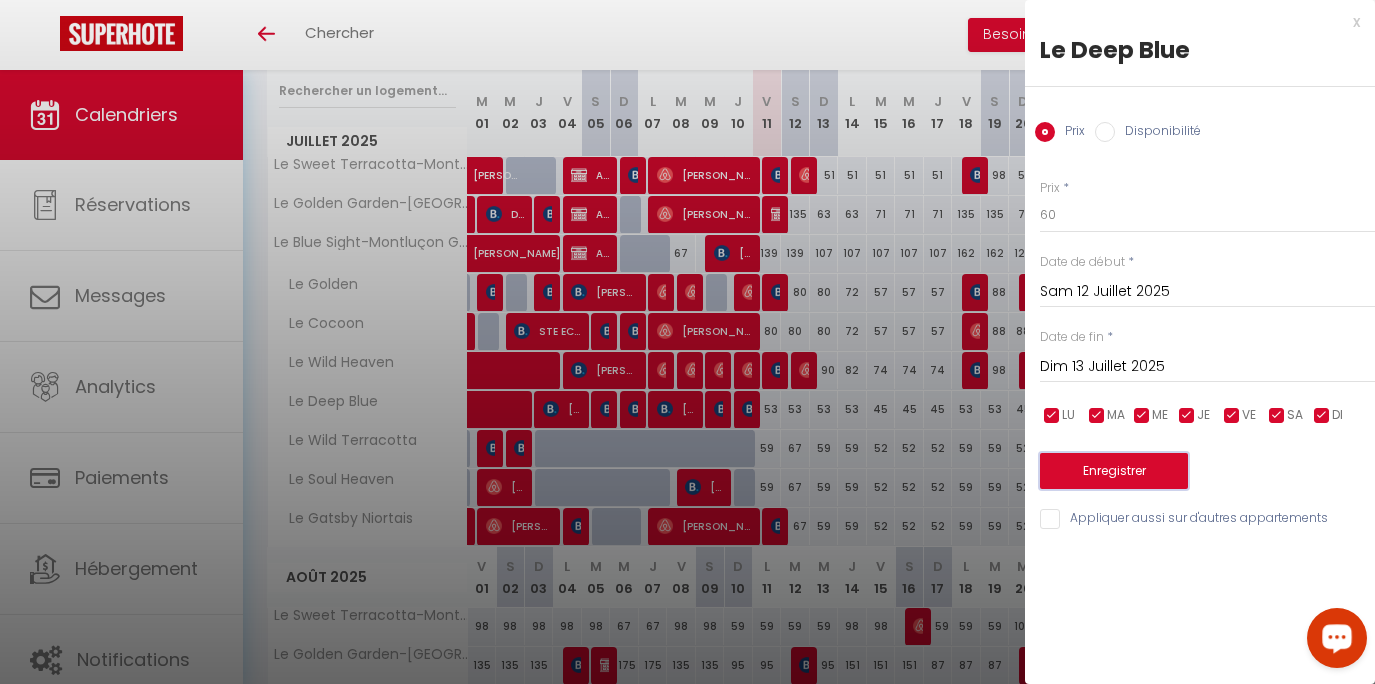 click on "Enregistrer" at bounding box center [1114, 471] 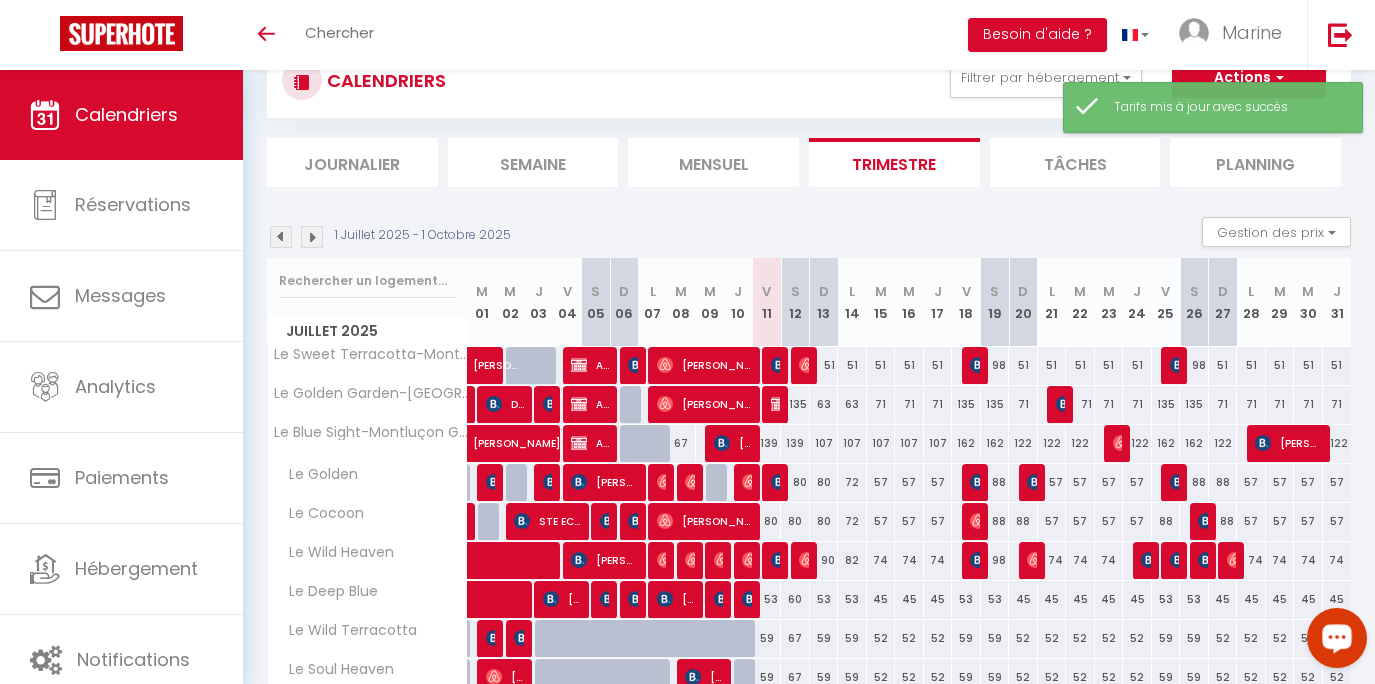 scroll, scrollTop: 241, scrollLeft: 0, axis: vertical 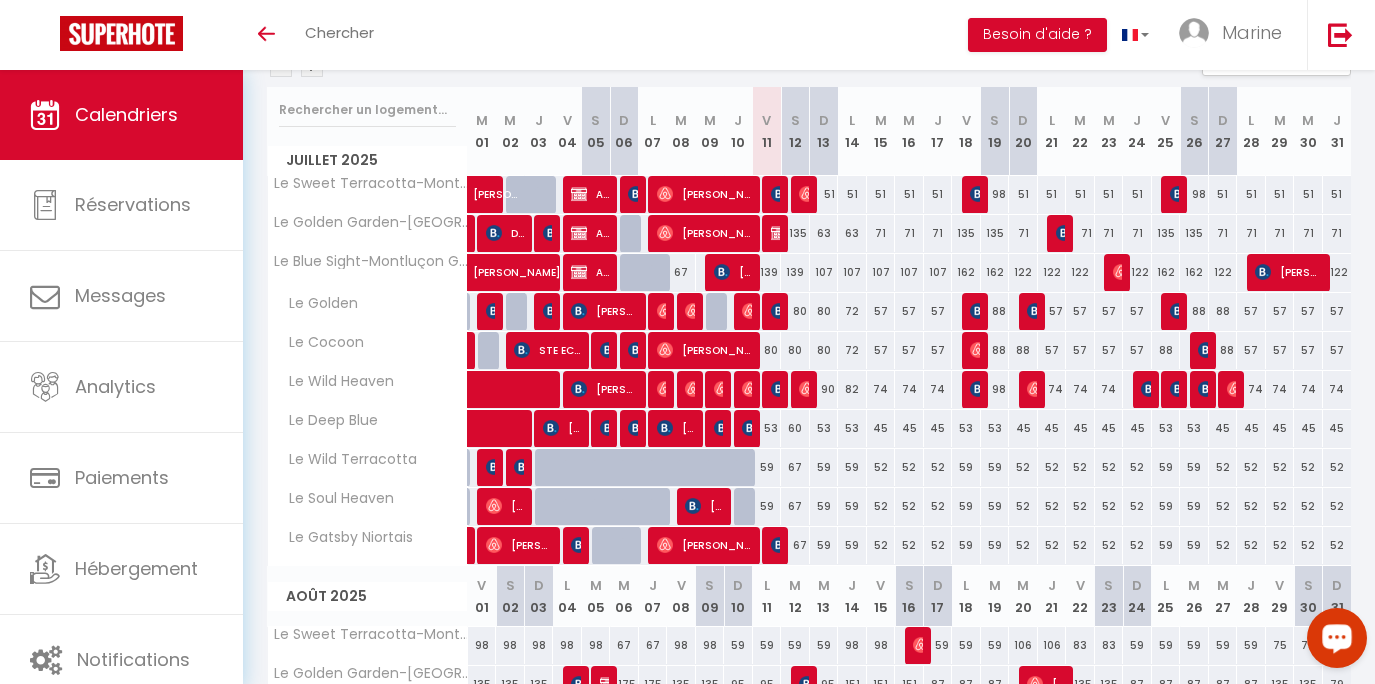 click at bounding box center (779, 233) 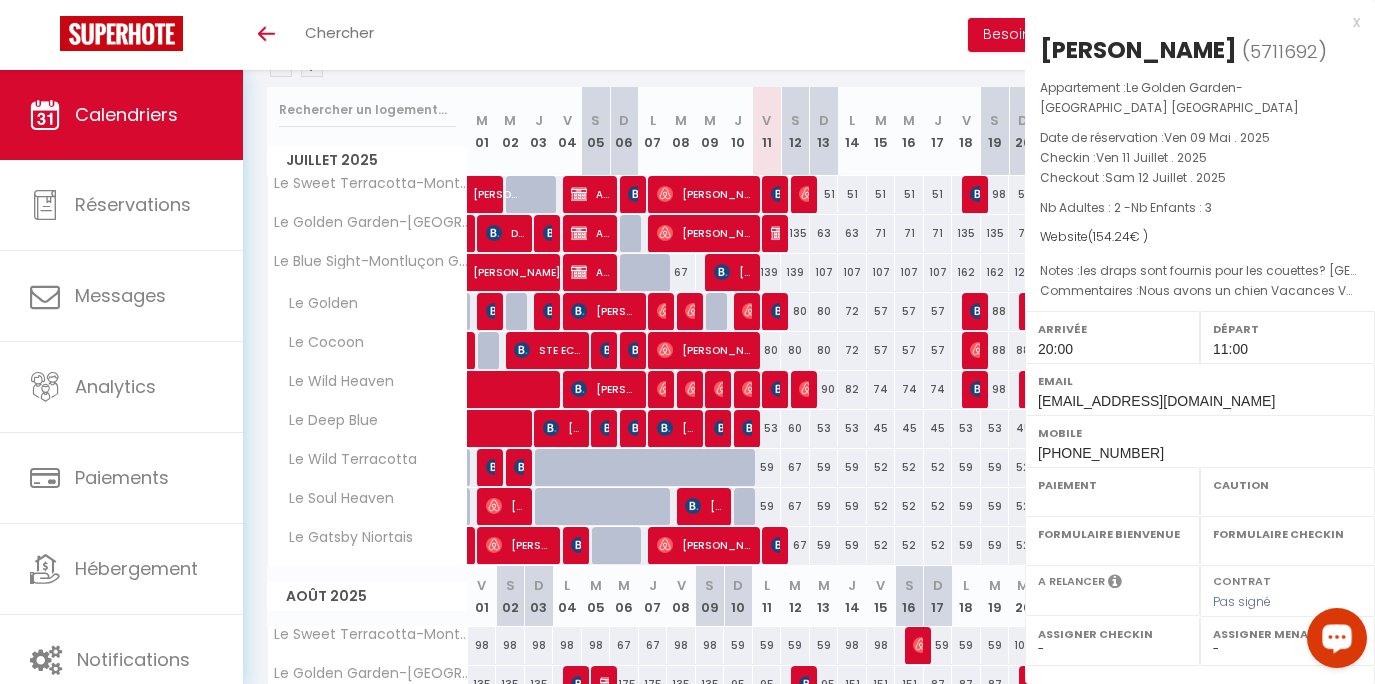 select on "OK" 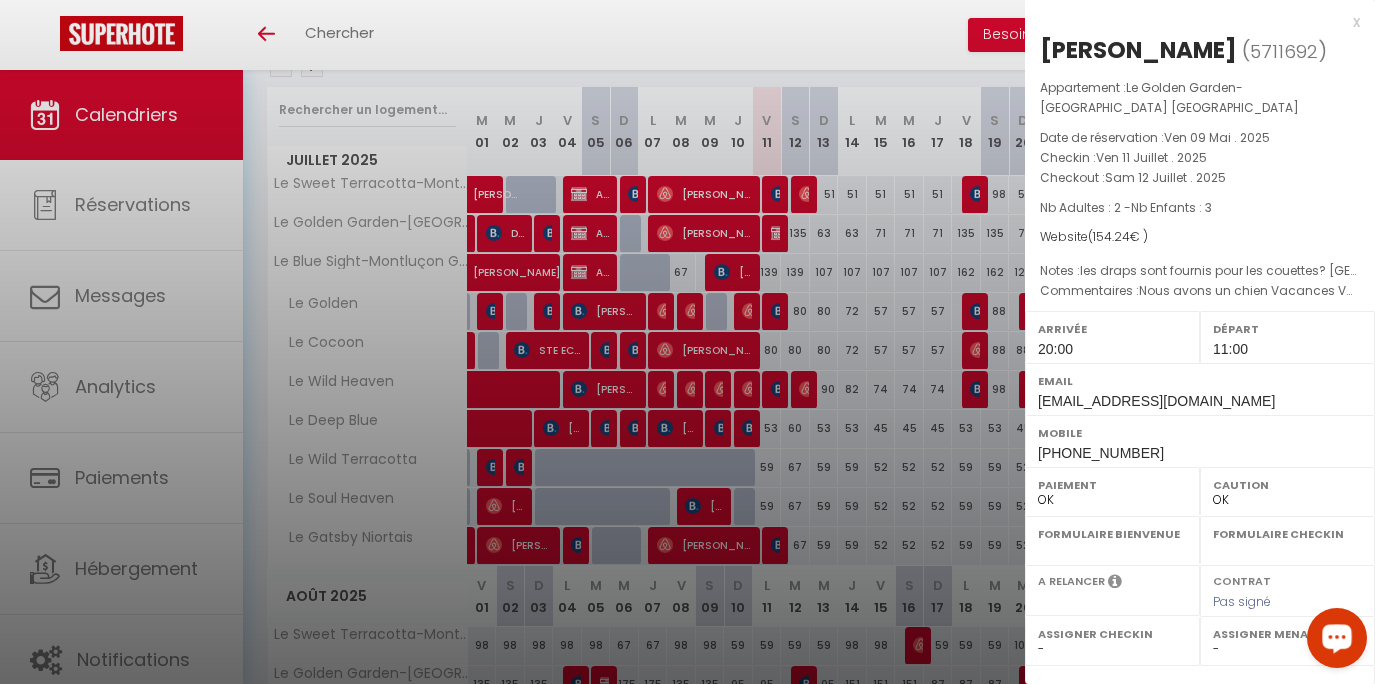 select on "1" 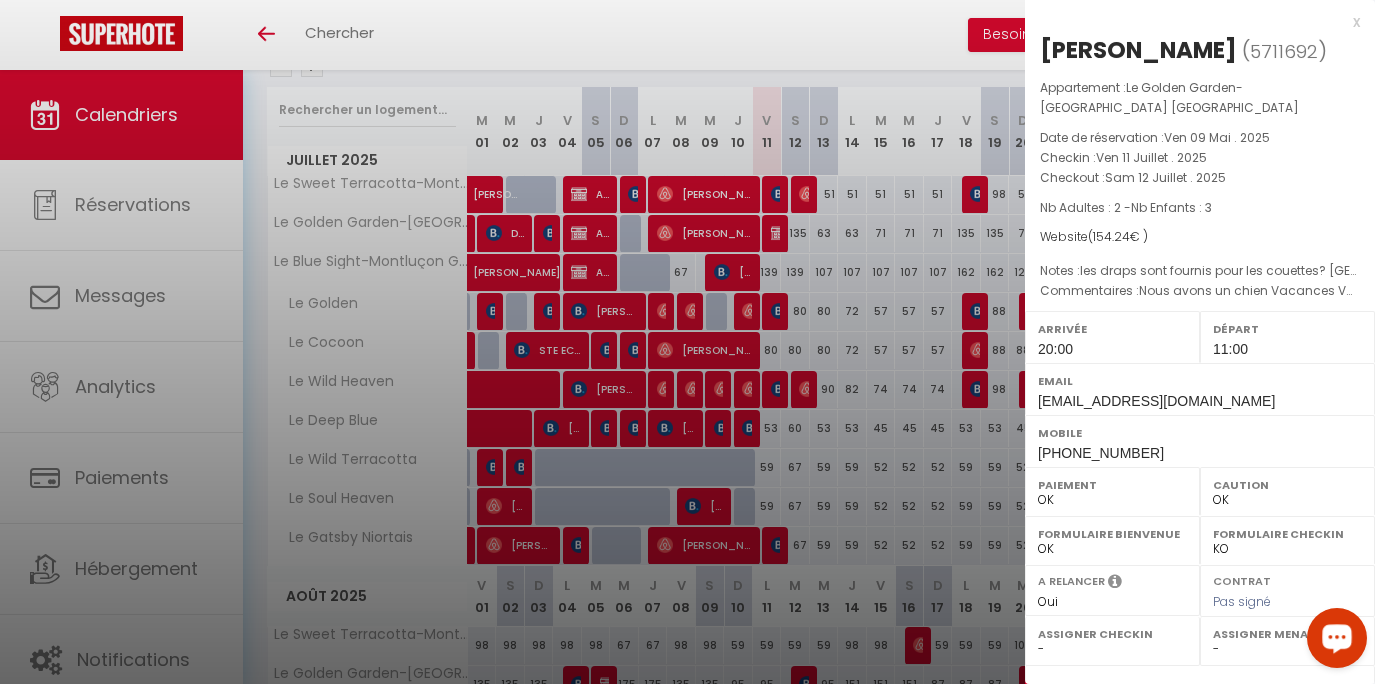 click on "x" at bounding box center (1192, 22) 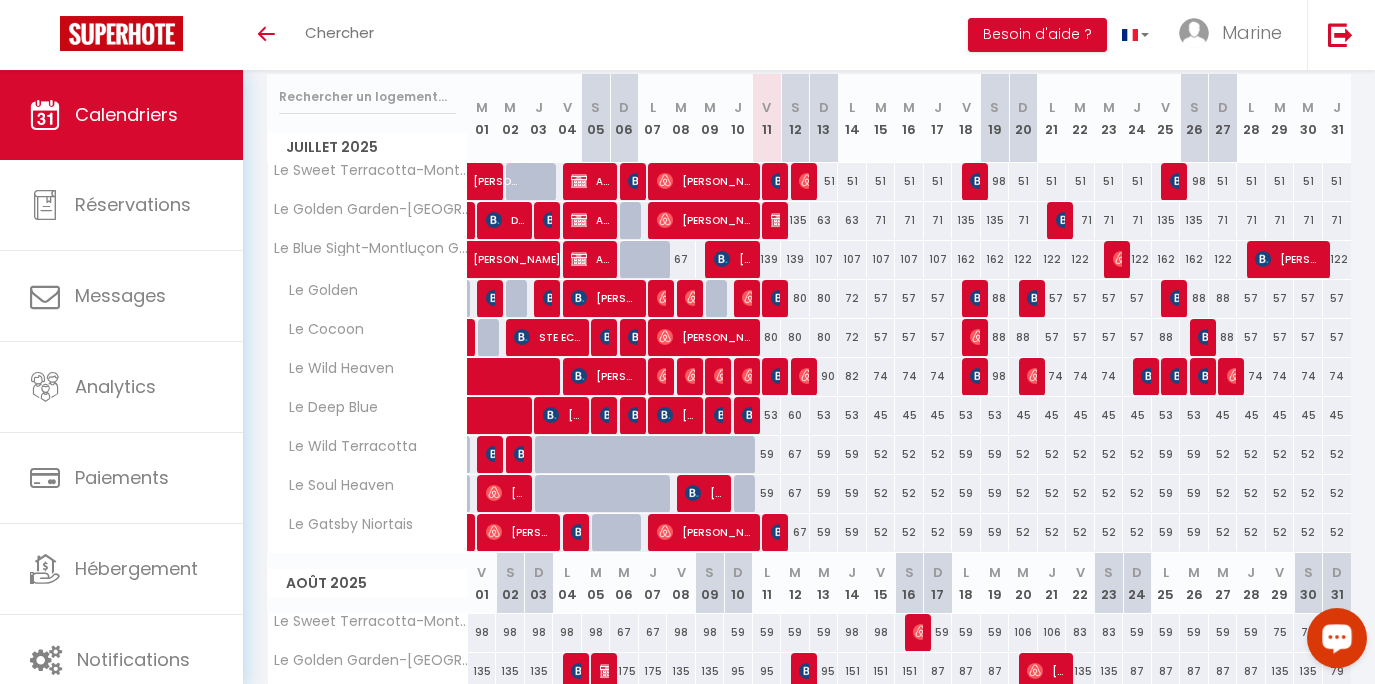 scroll, scrollTop: 260, scrollLeft: 0, axis: vertical 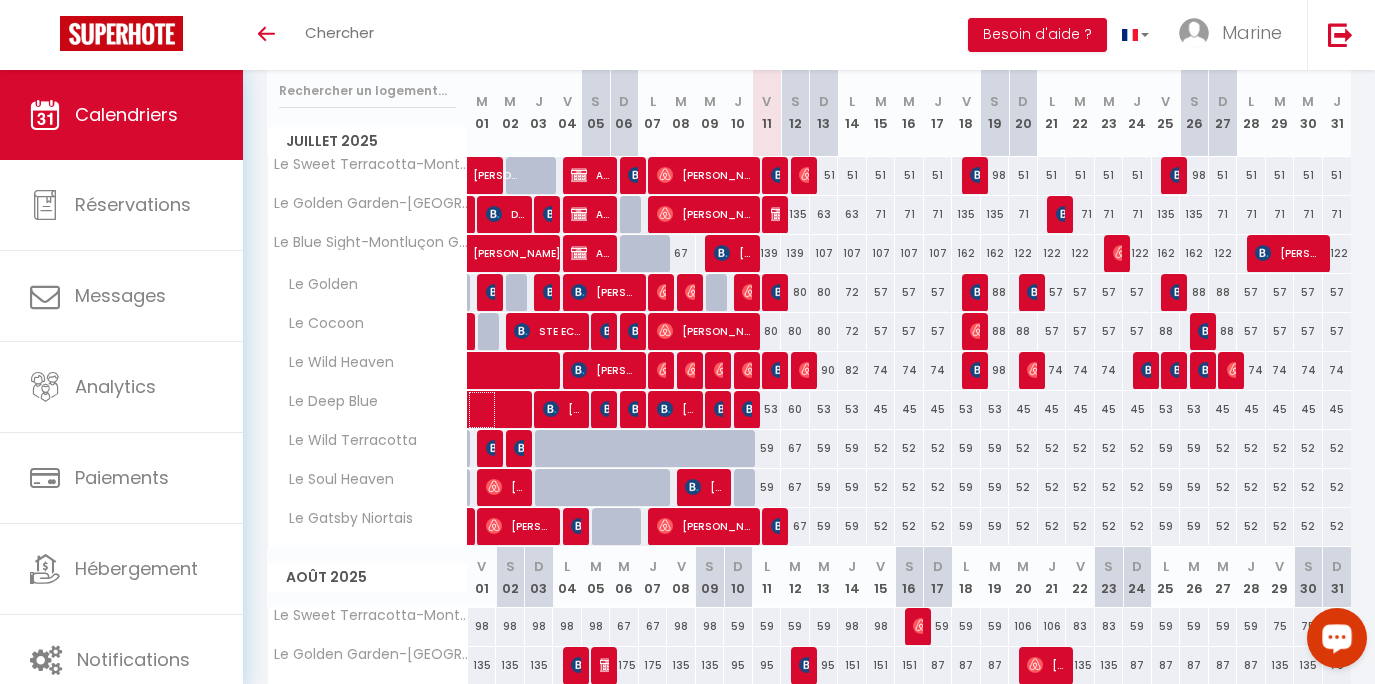 click at bounding box center [532, 410] 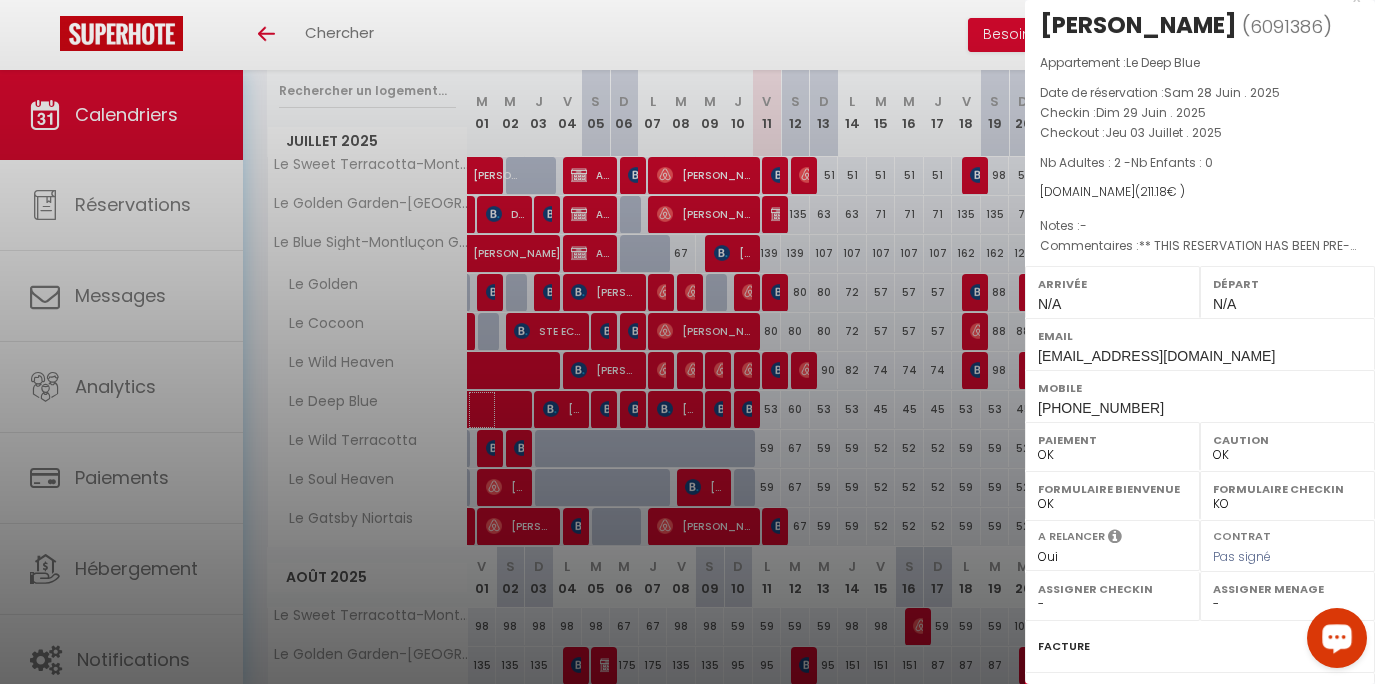 scroll, scrollTop: 0, scrollLeft: 0, axis: both 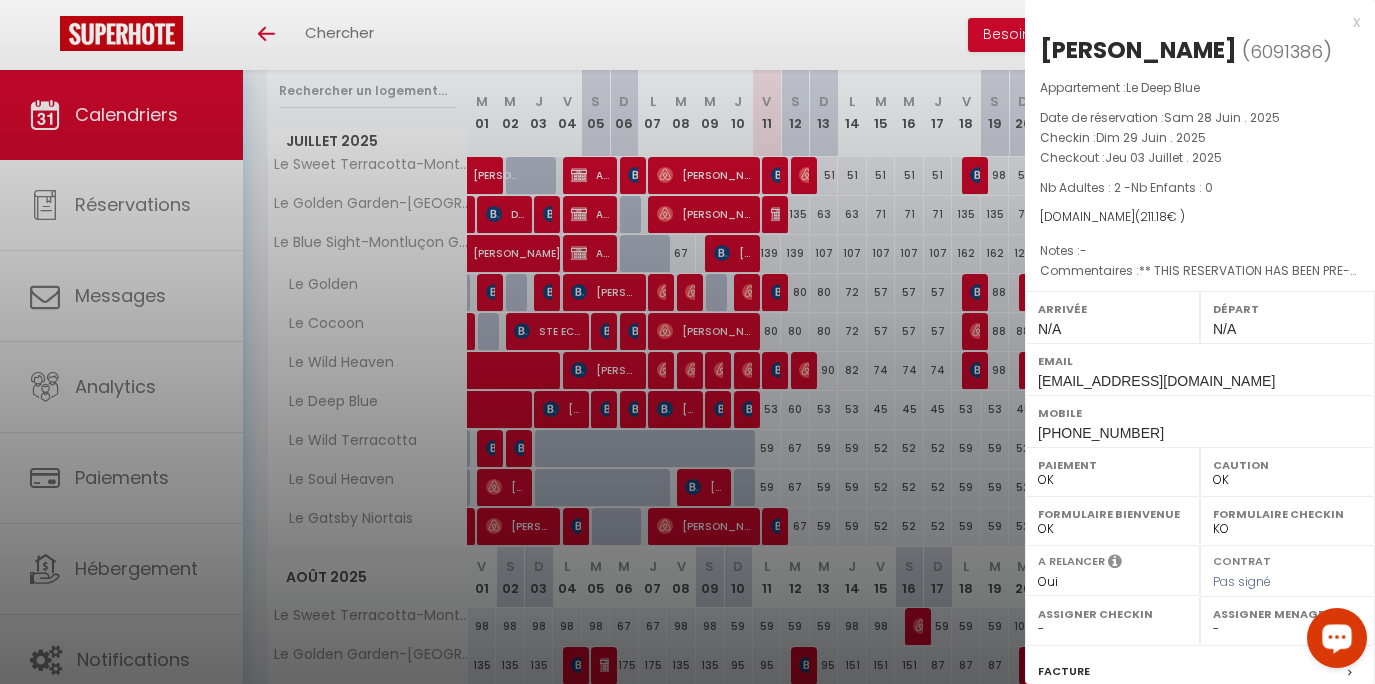 click on "x" at bounding box center (1192, 22) 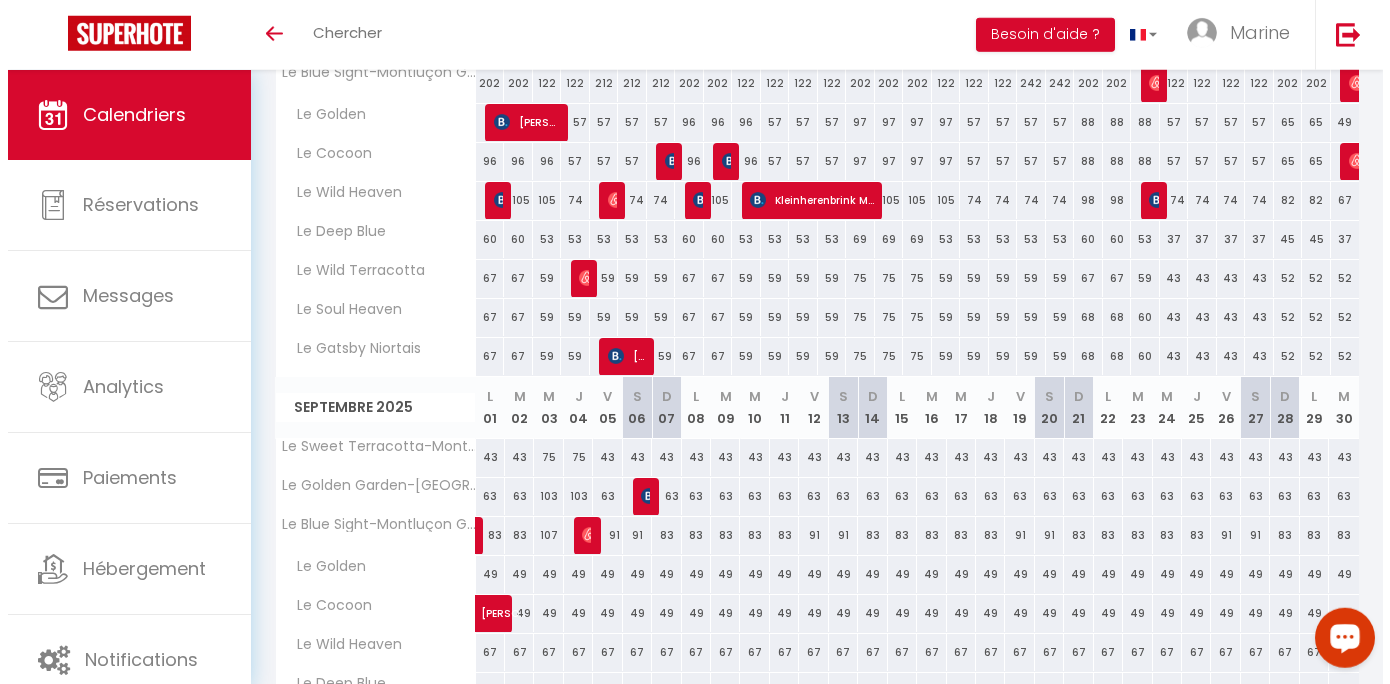 scroll, scrollTop: 754, scrollLeft: 0, axis: vertical 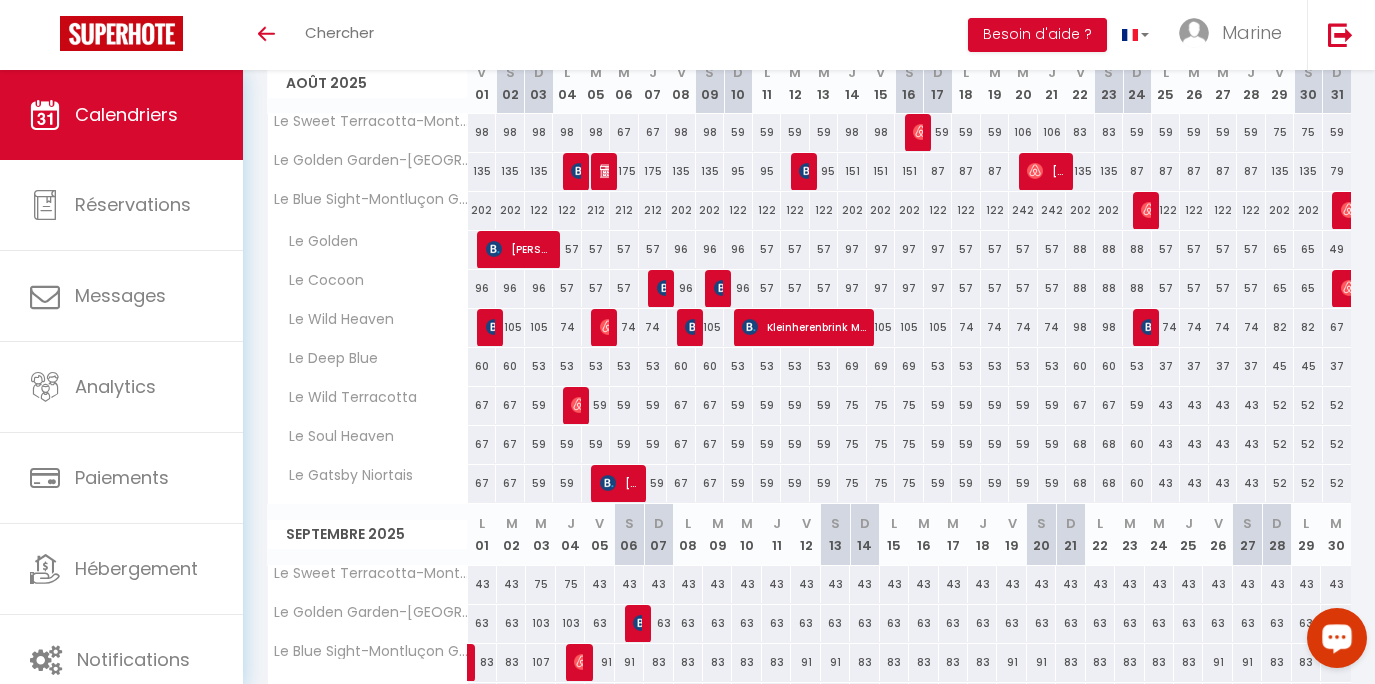 click on "57" at bounding box center [567, 249] 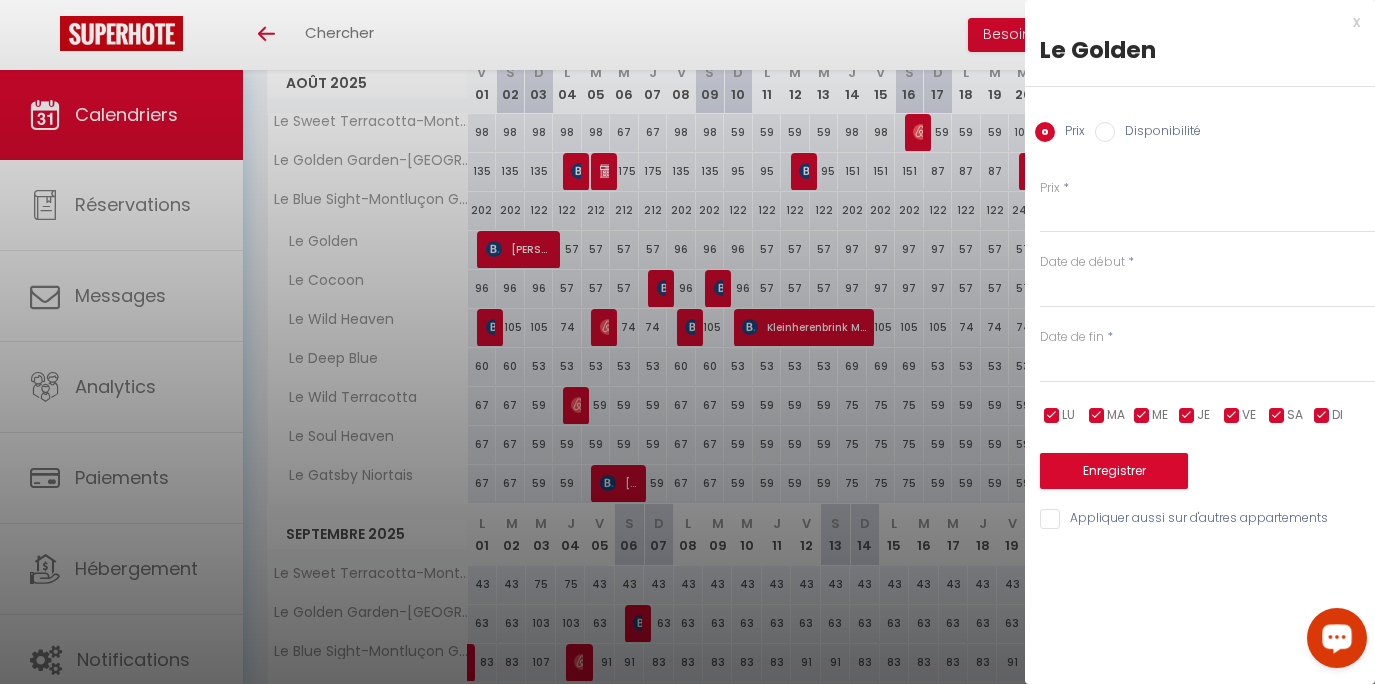 type on "57" 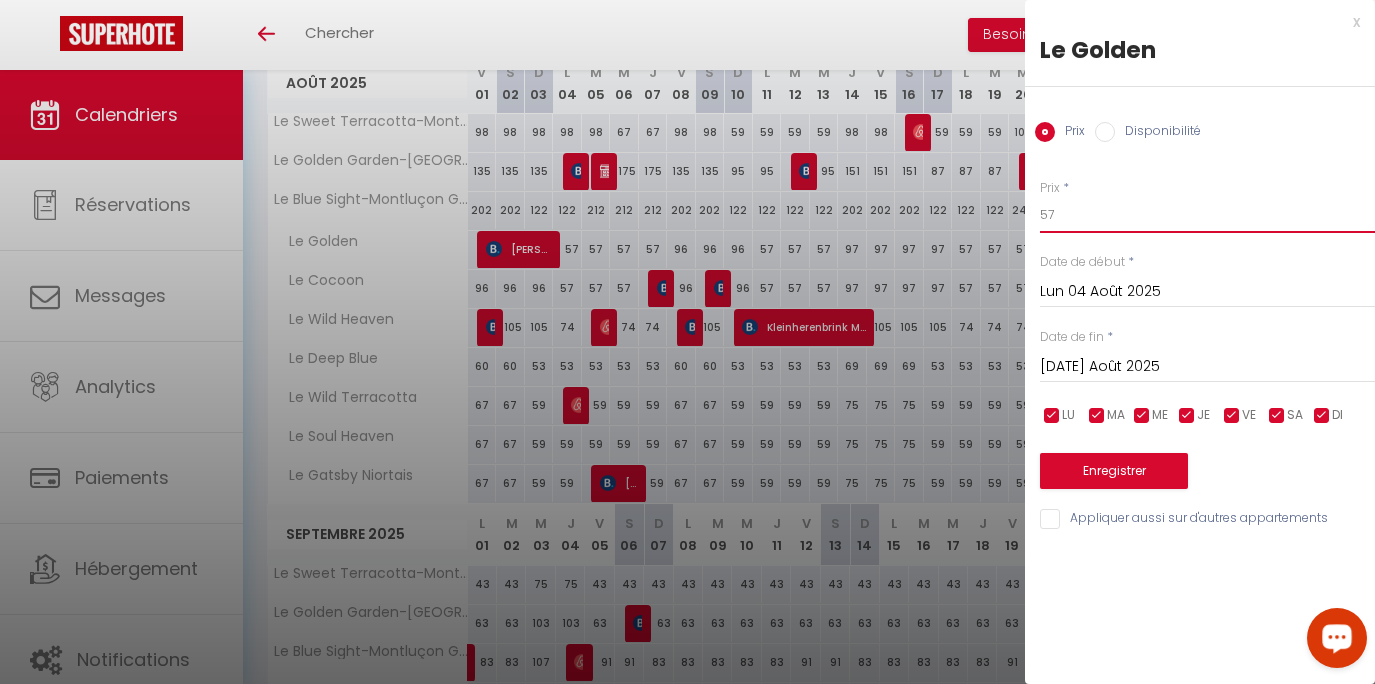 drag, startPoint x: 1079, startPoint y: 232, endPoint x: 1000, endPoint y: 235, distance: 79.05694 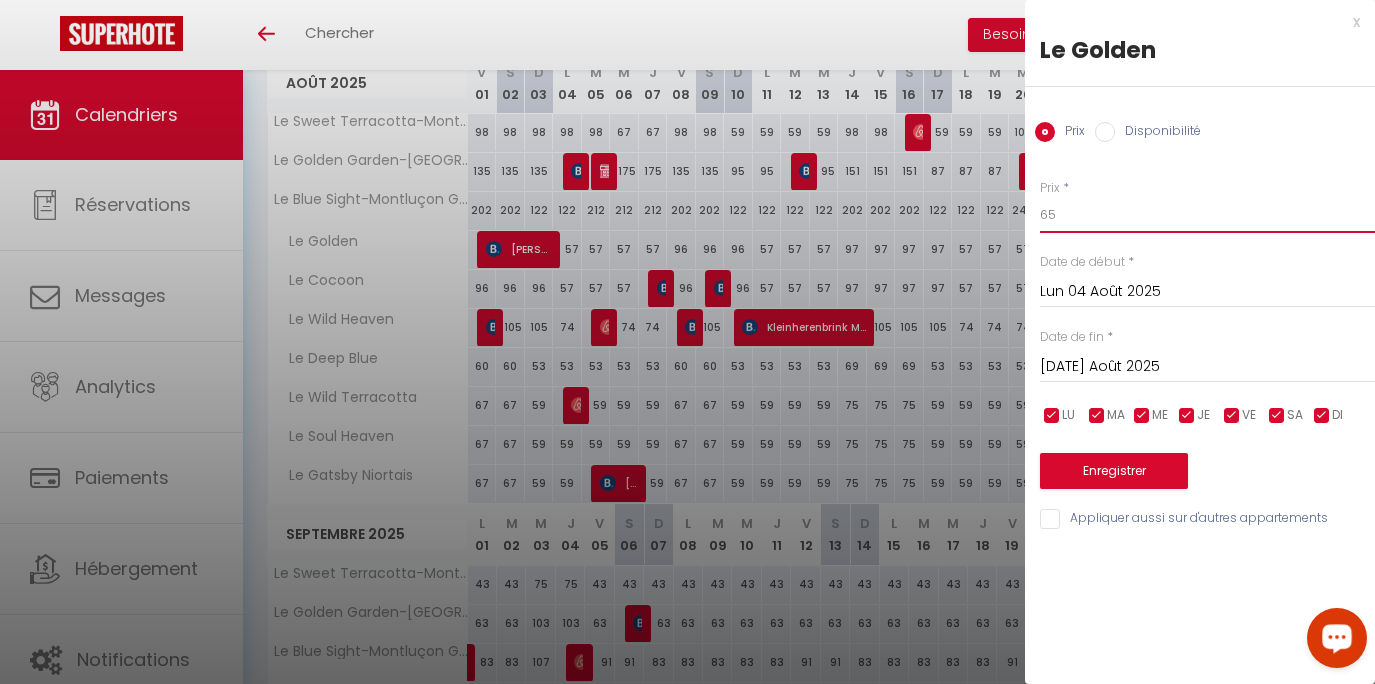 type on "65" 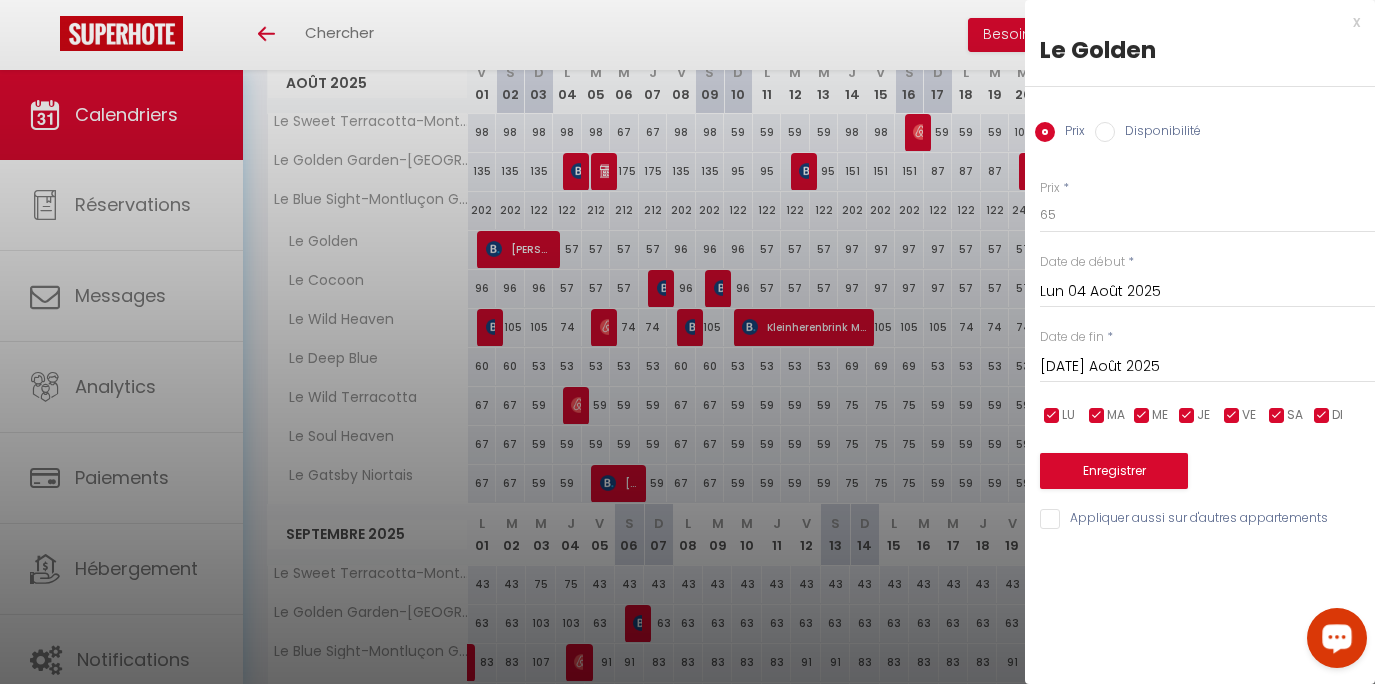 drag, startPoint x: 1194, startPoint y: 554, endPoint x: 1194, endPoint y: 541, distance: 13 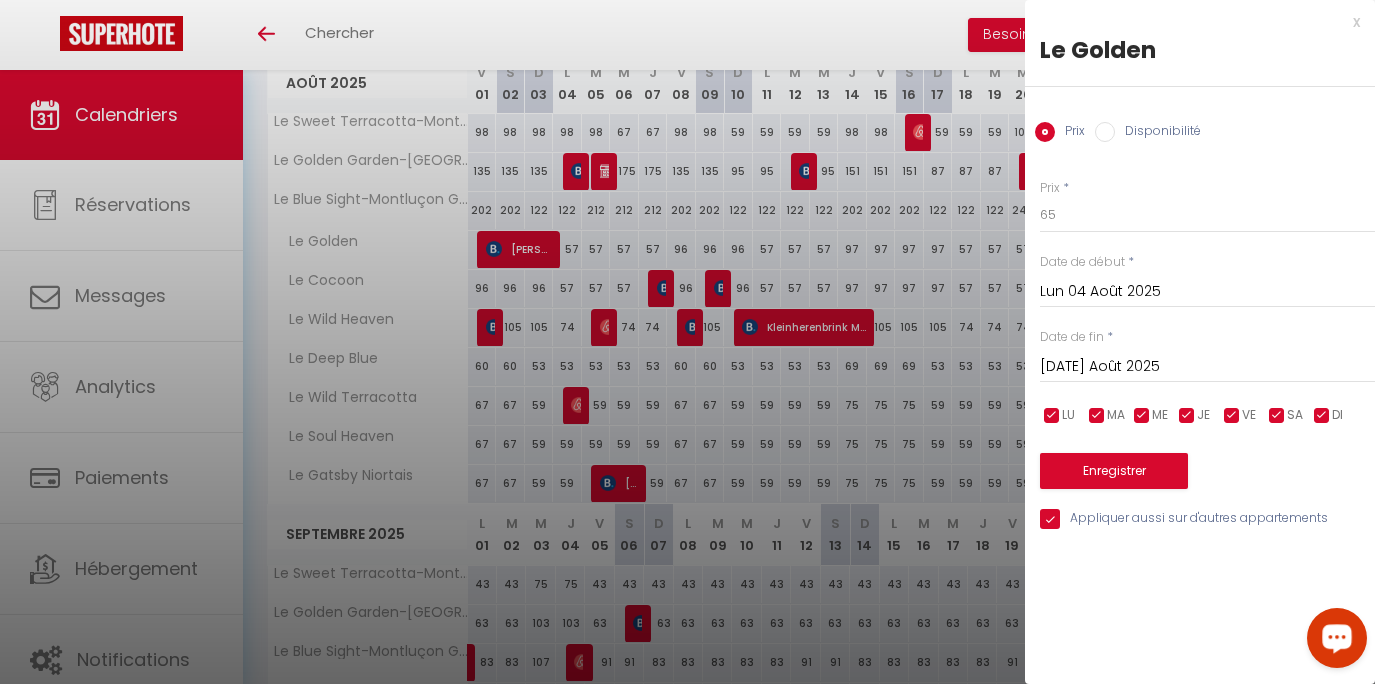 click on "Mar 05 Août 2025" at bounding box center (1207, 367) 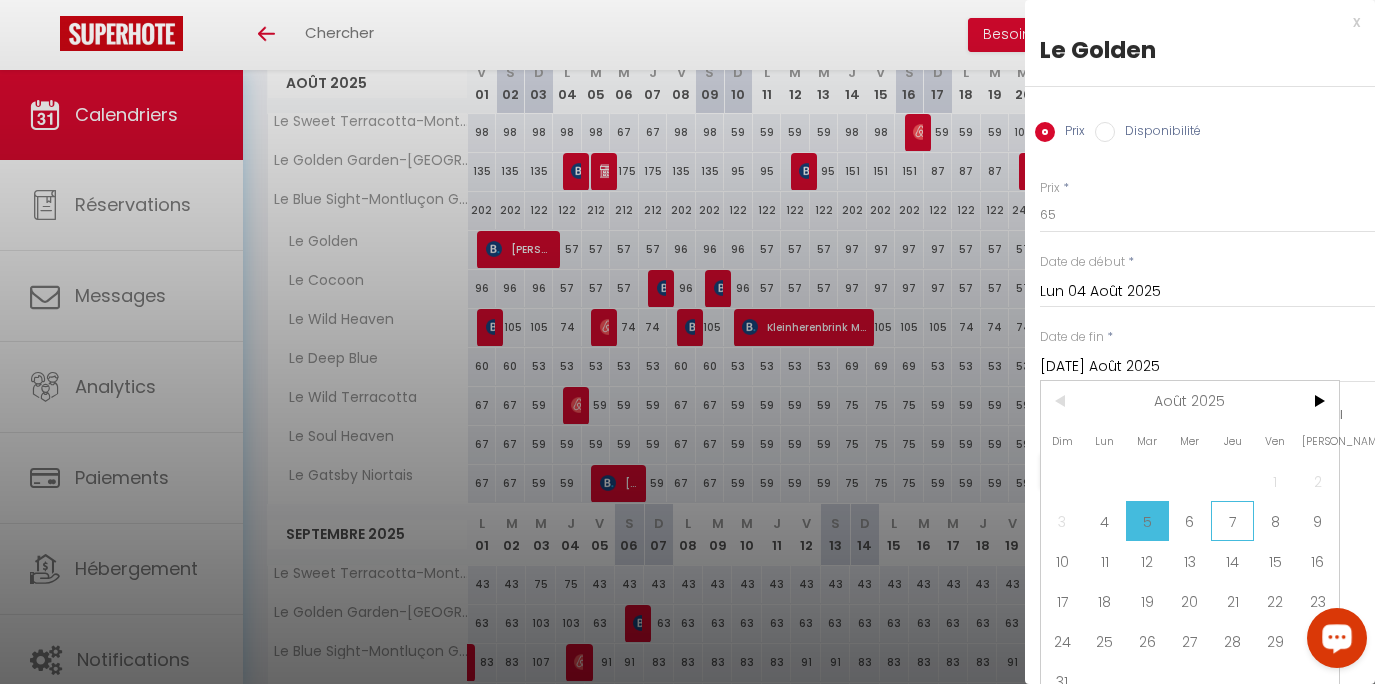 click on "7" at bounding box center [1232, 521] 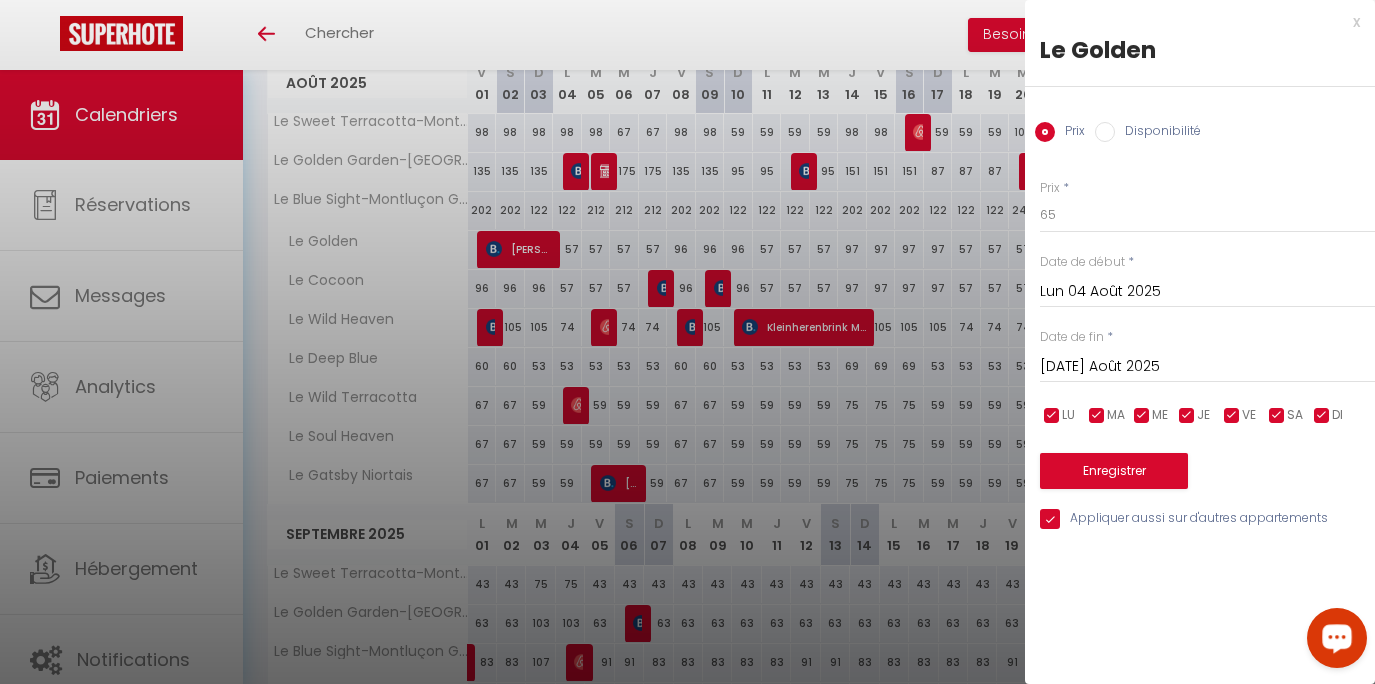 type on "Jeu 07 Août 2025" 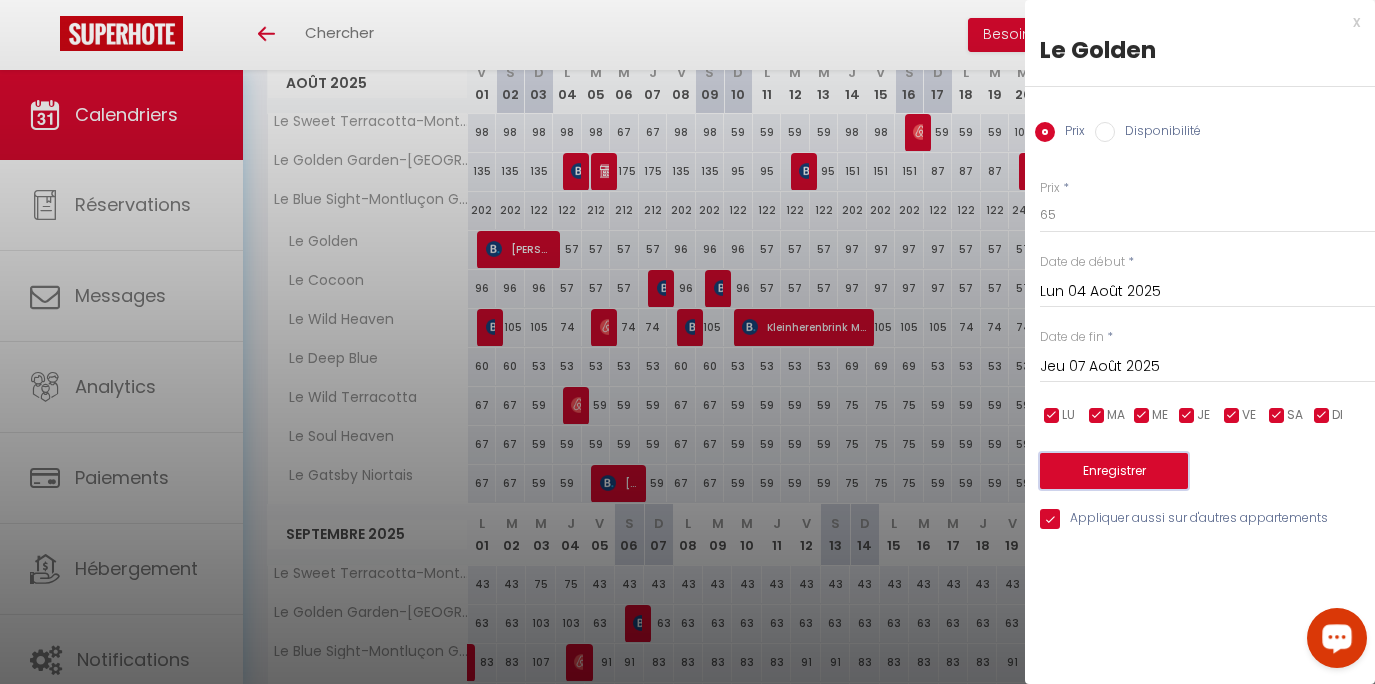 click on "Enregistrer" at bounding box center (1114, 471) 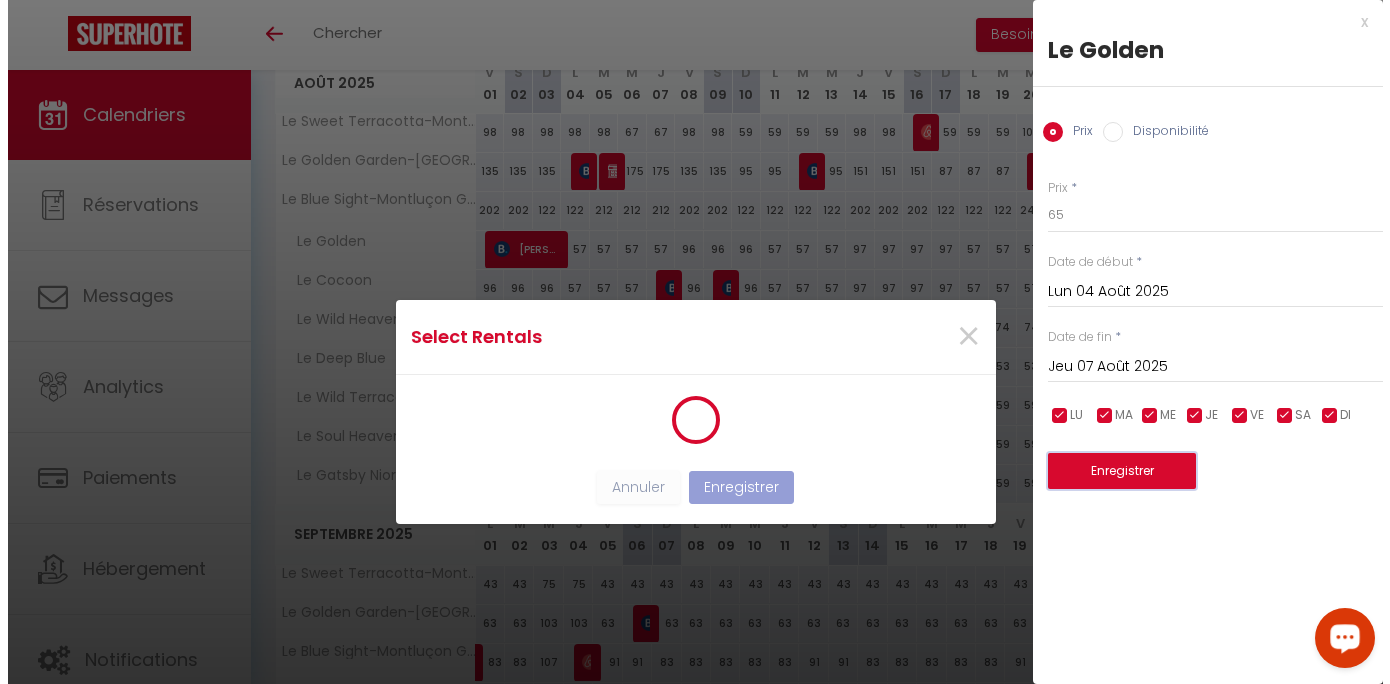 scroll, scrollTop: 2, scrollLeft: 0, axis: vertical 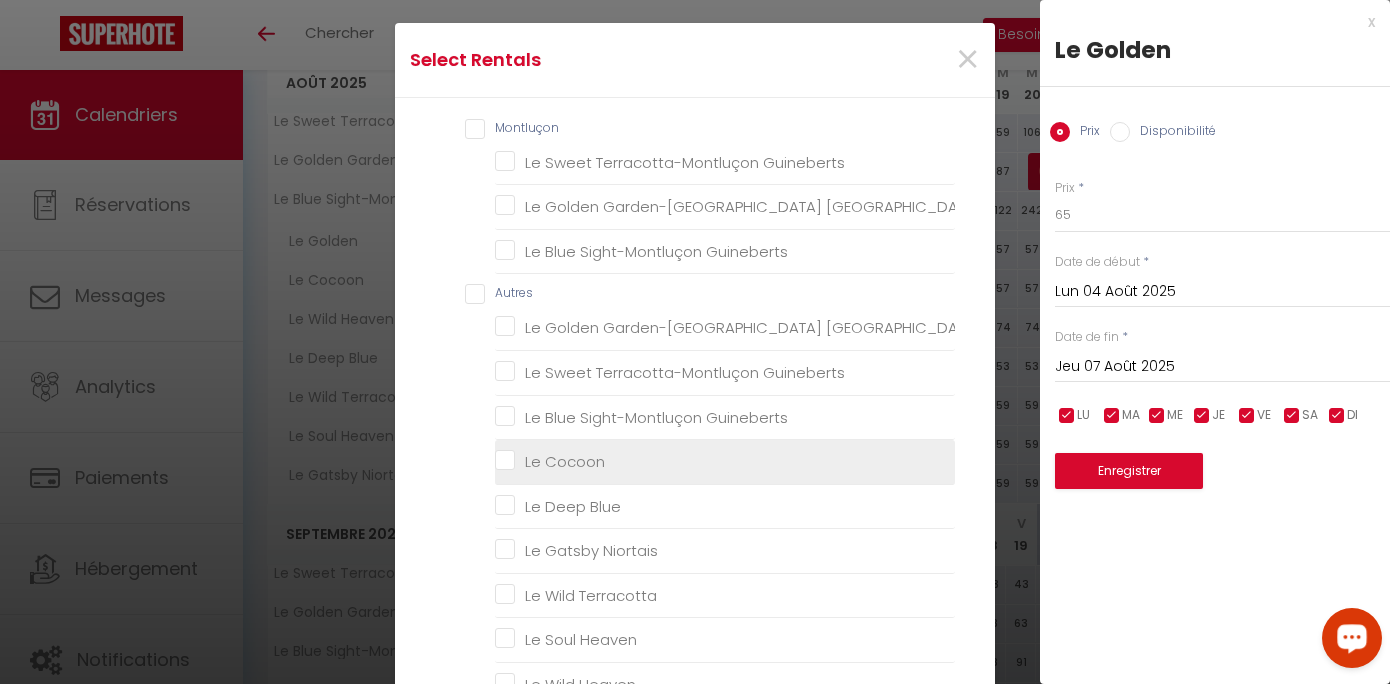 click on "Le Cocoon" at bounding box center [725, 462] 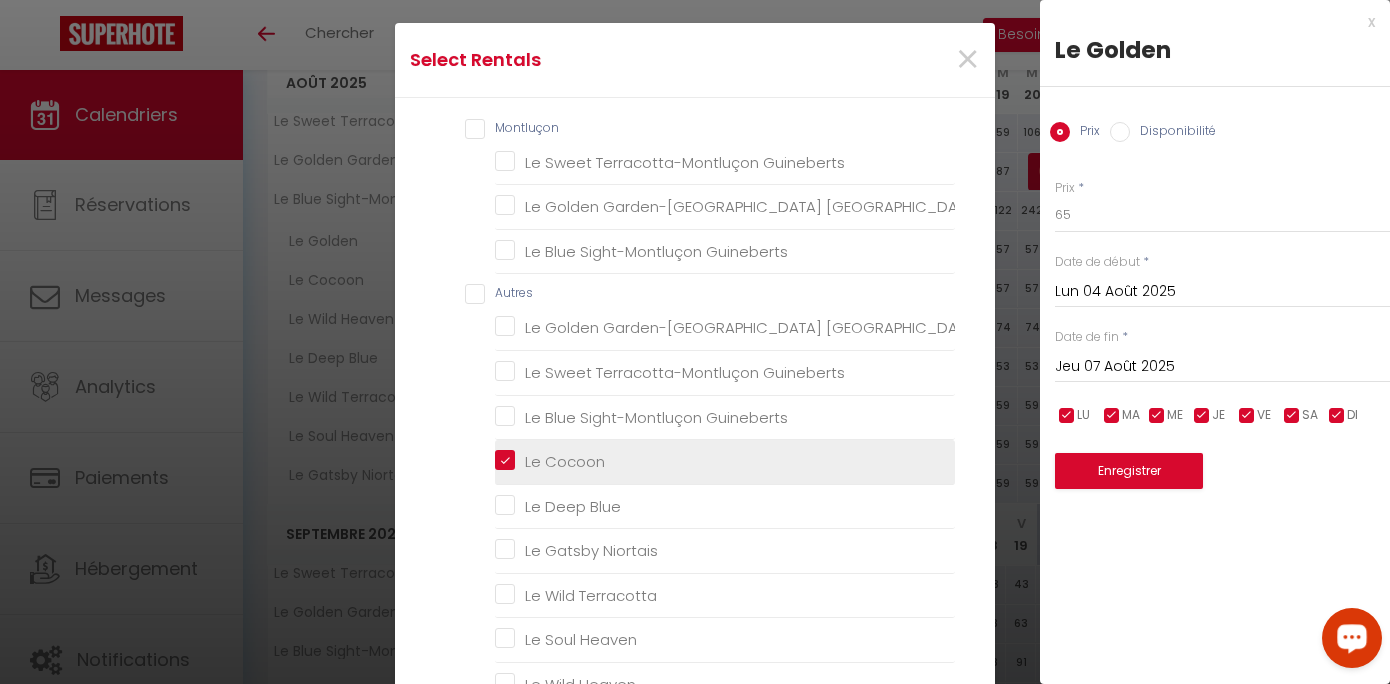 checkbox on "false" 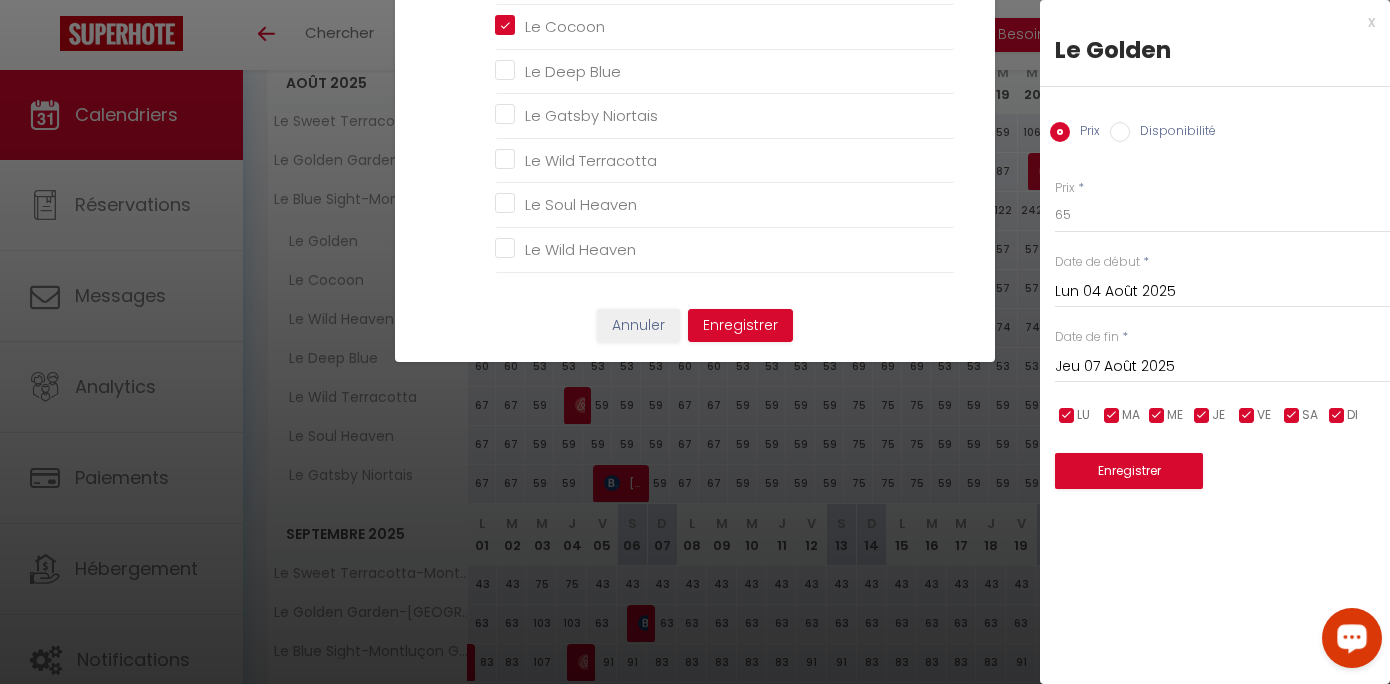 scroll, scrollTop: 456, scrollLeft: 0, axis: vertical 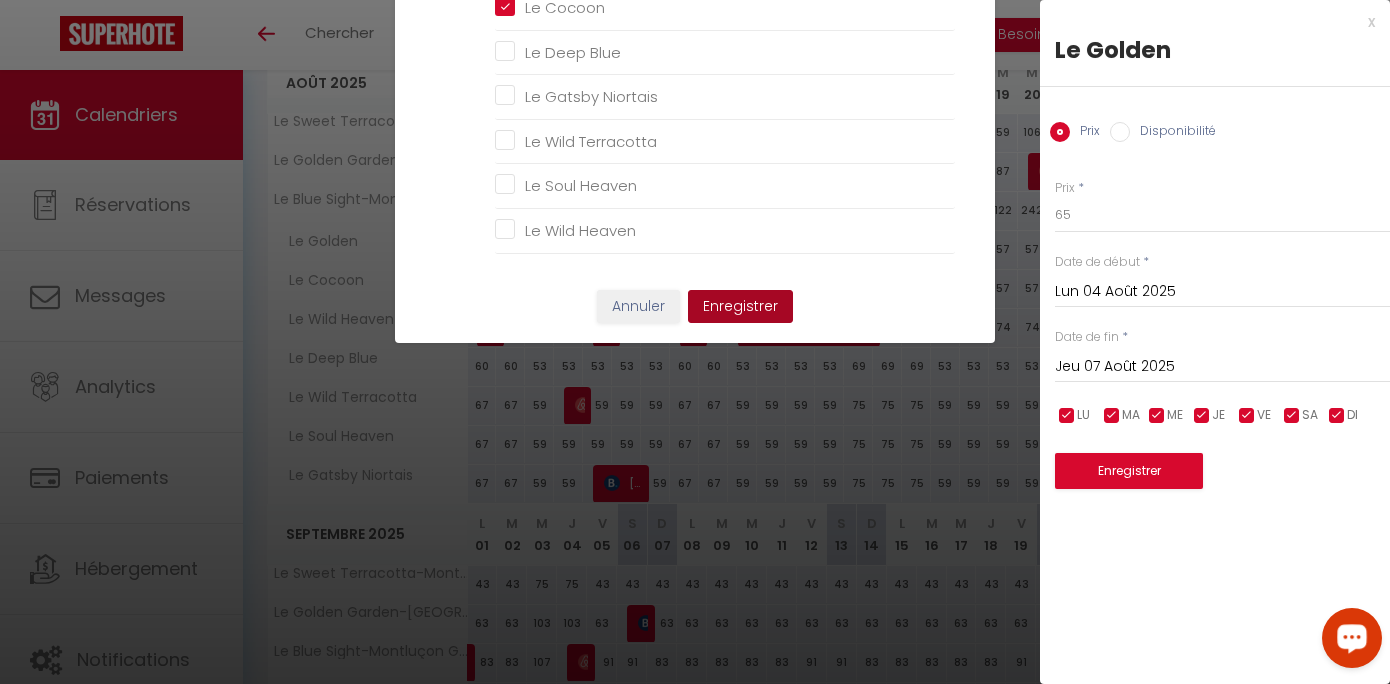 click on "Enregistrer" at bounding box center (740, 307) 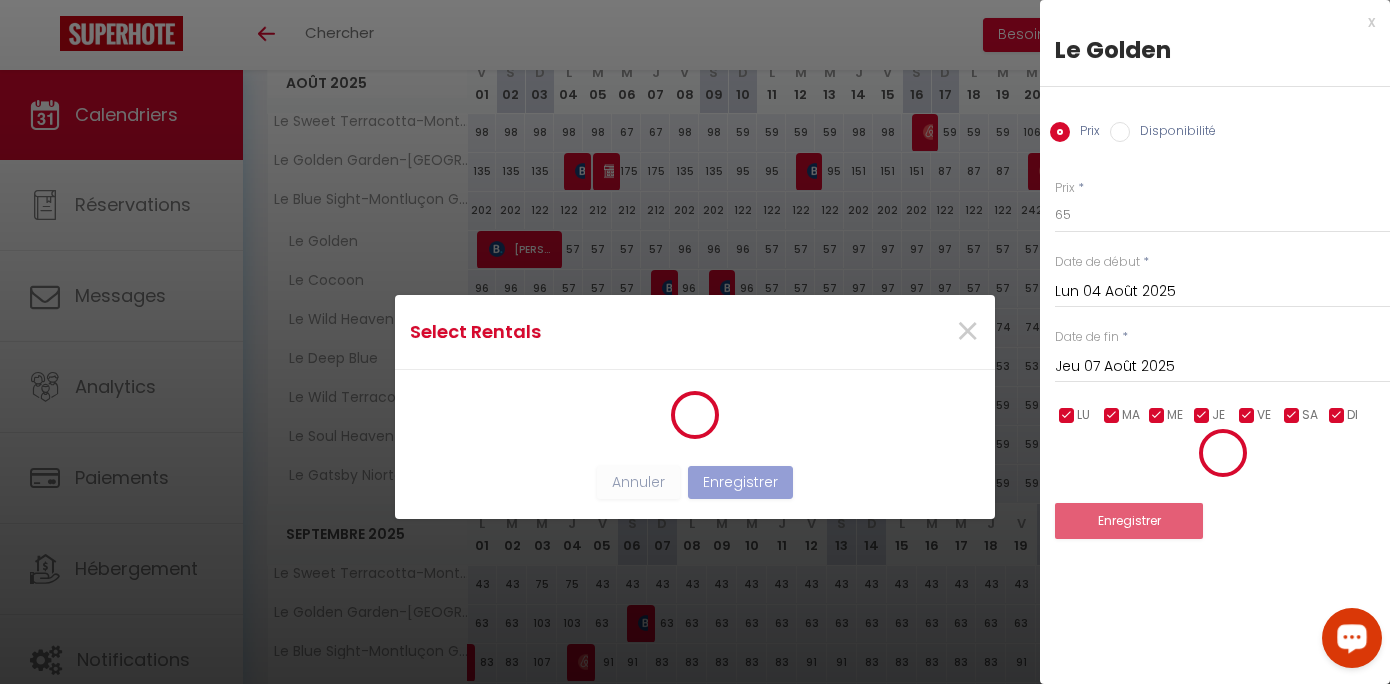 scroll, scrollTop: 13, scrollLeft: 0, axis: vertical 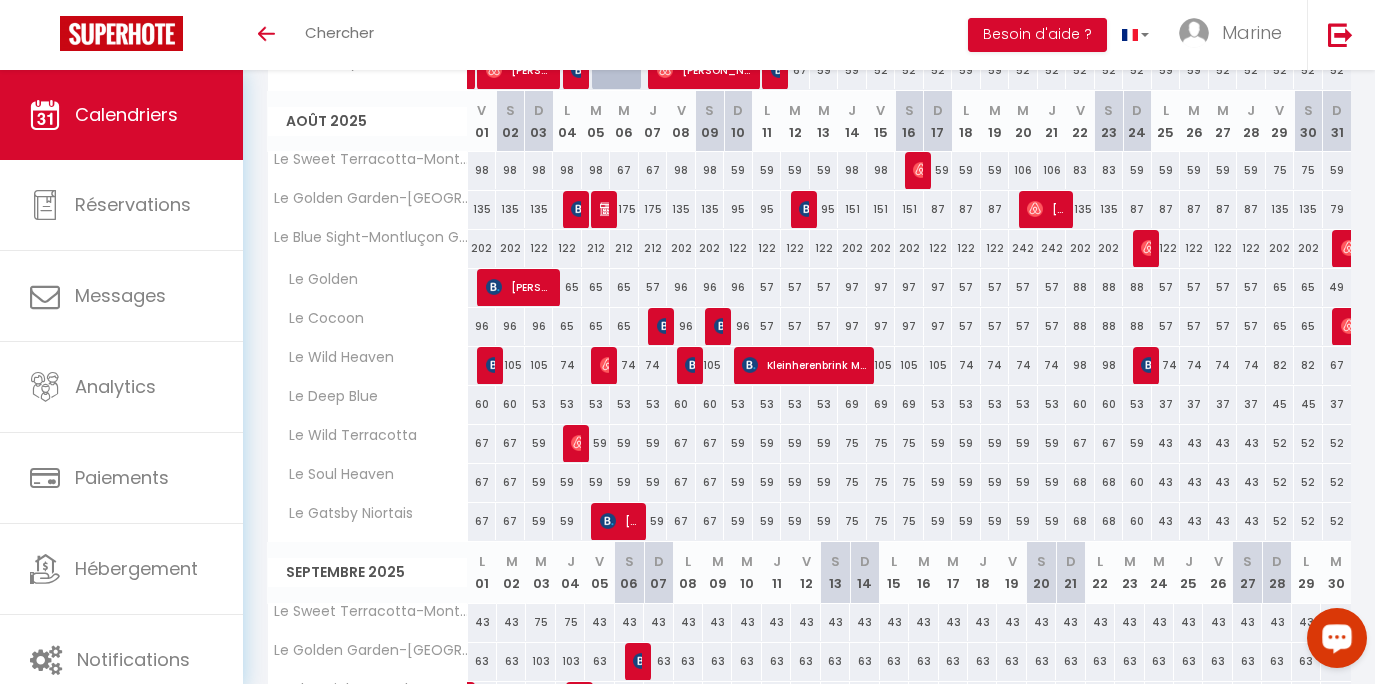 click on "57" at bounding box center [767, 287] 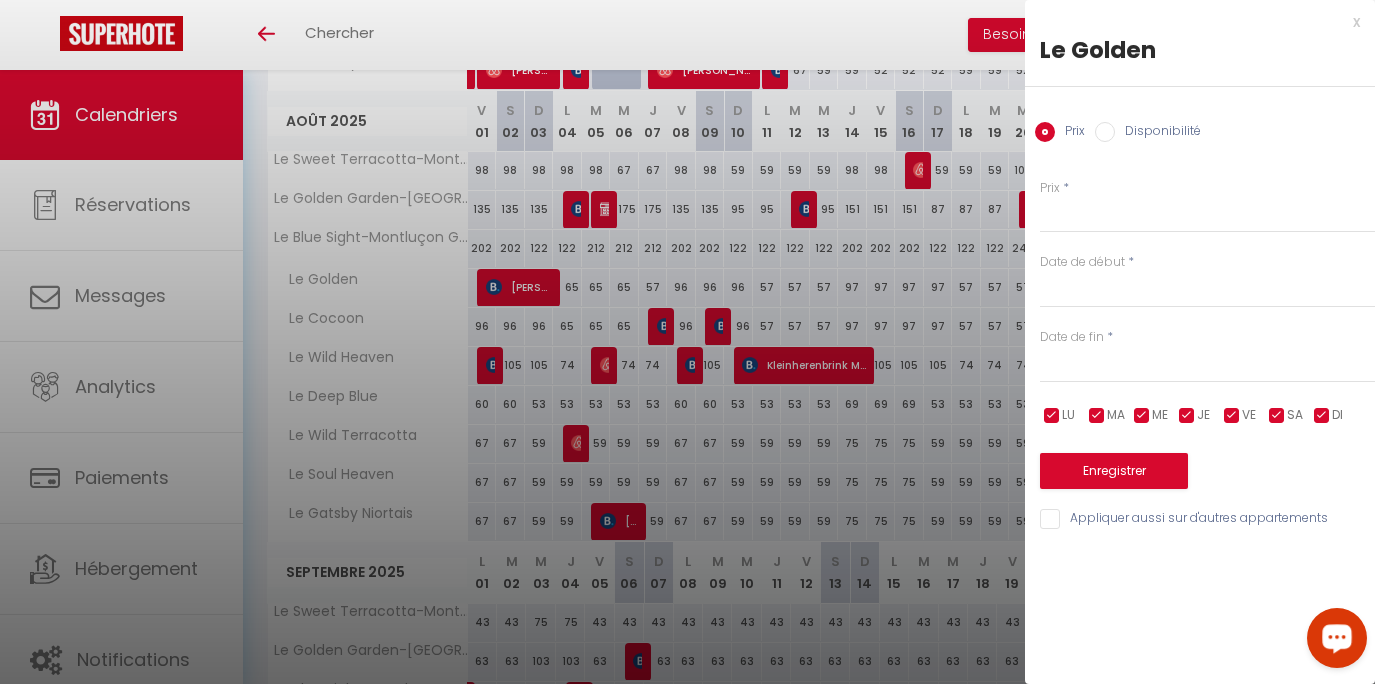 type on "57" 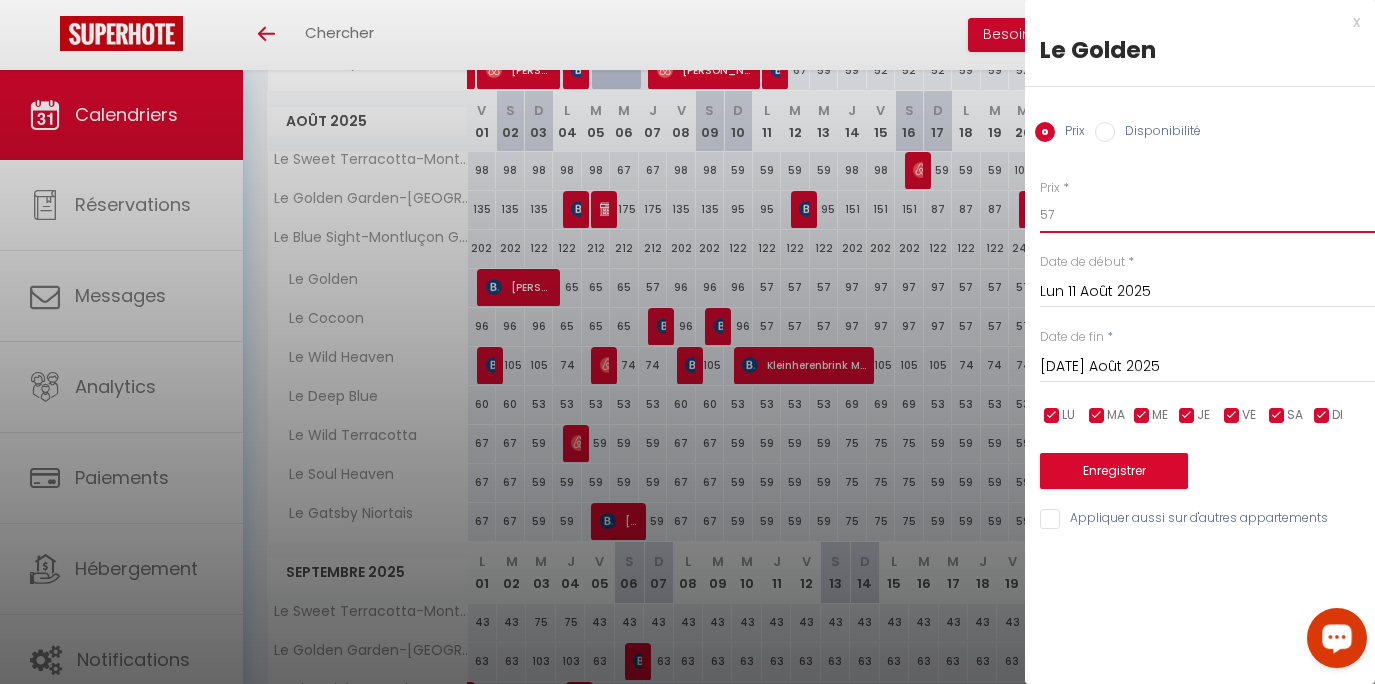 drag, startPoint x: 1070, startPoint y: 217, endPoint x: 1014, endPoint y: 219, distance: 56.0357 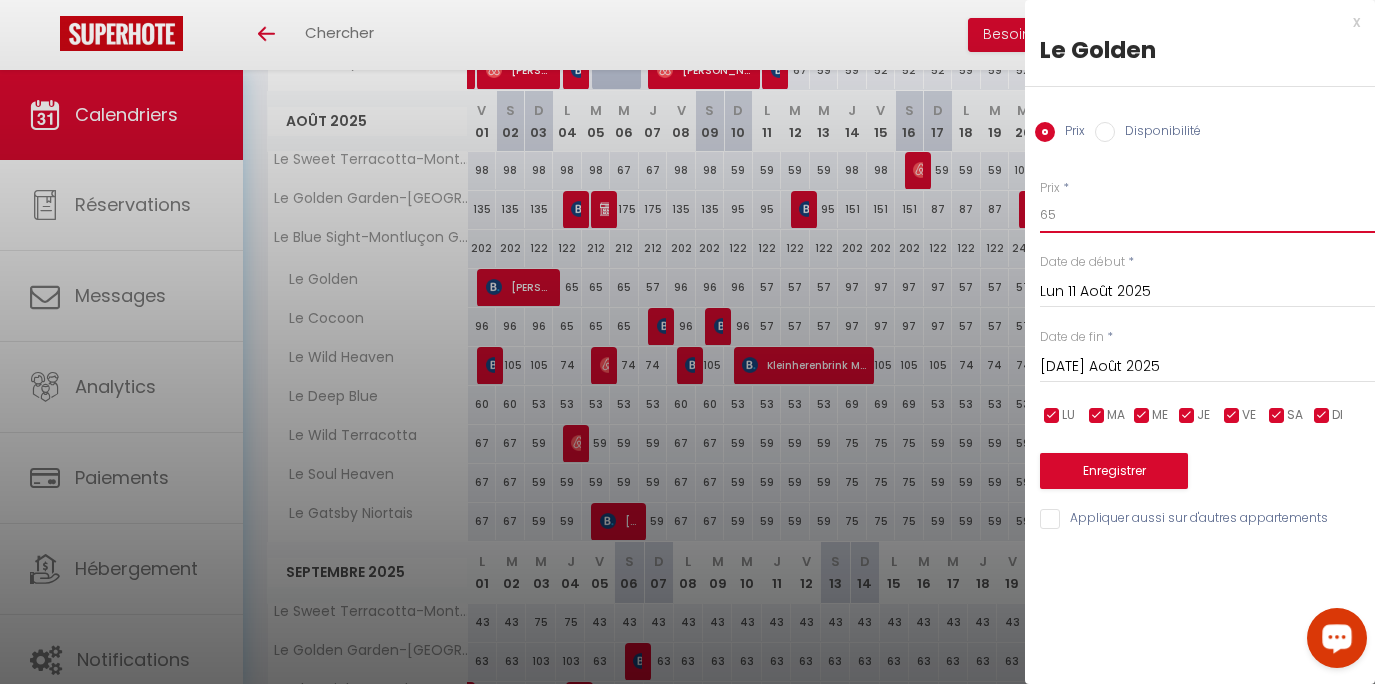 type on "65" 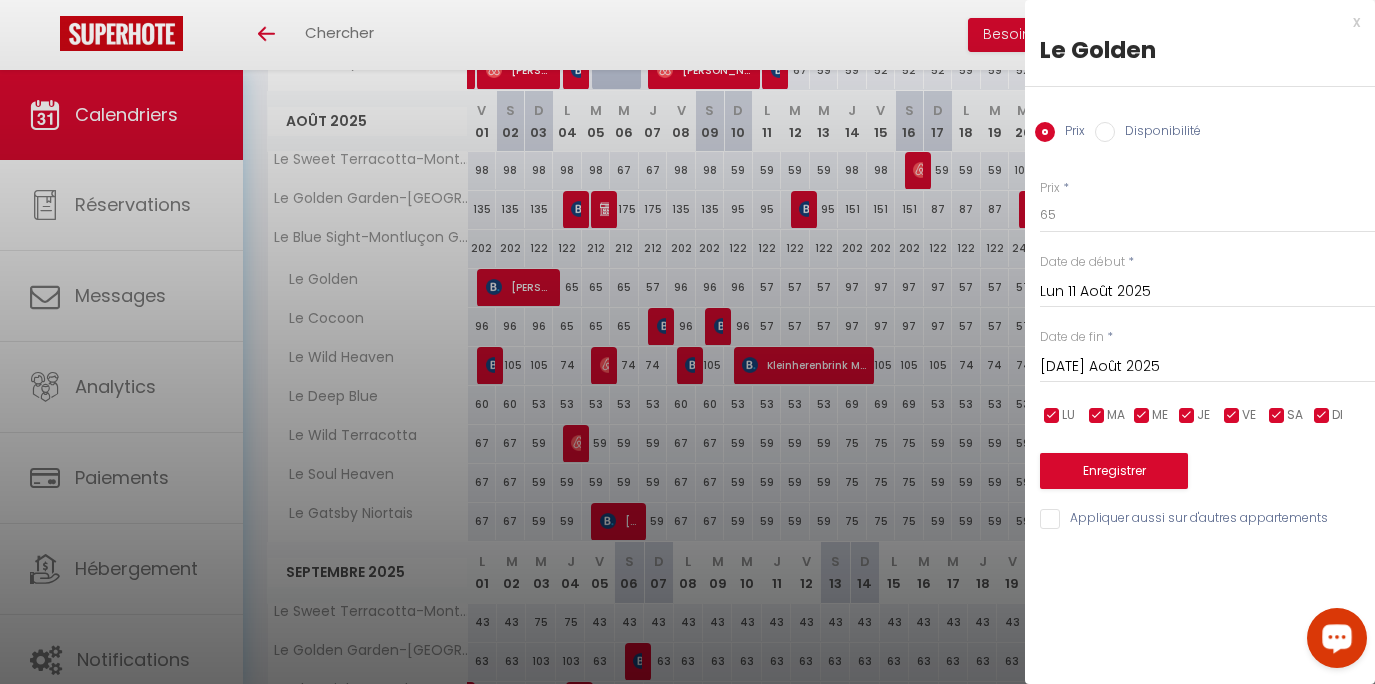 click on "Mar 12 Août 2025" at bounding box center (1207, 367) 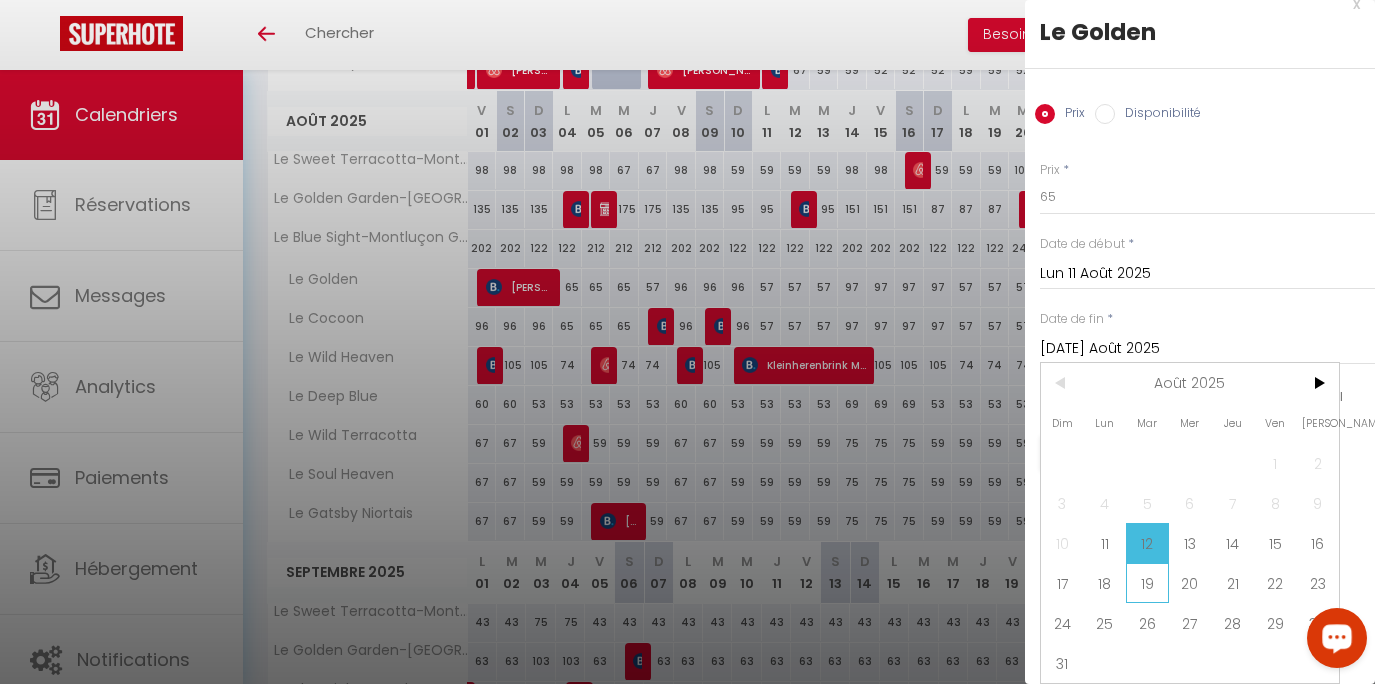 scroll, scrollTop: 57, scrollLeft: 0, axis: vertical 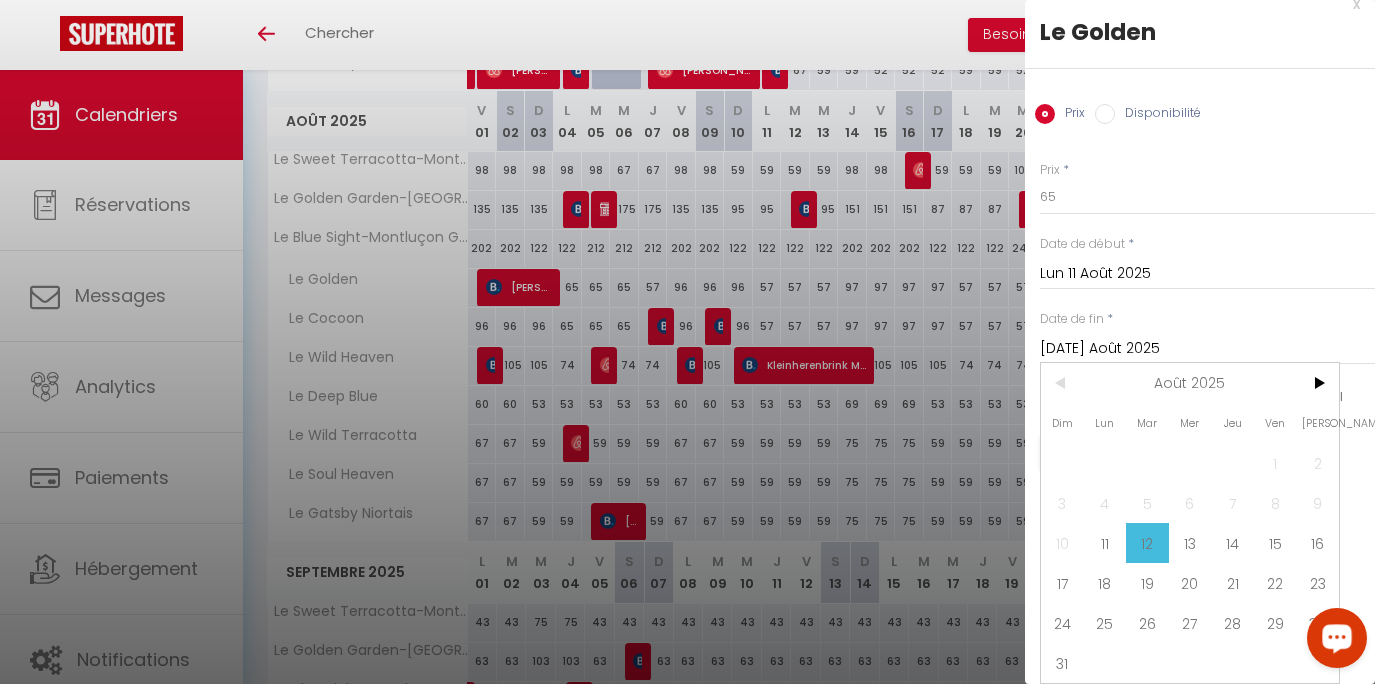 click on "14" at bounding box center [1232, 543] 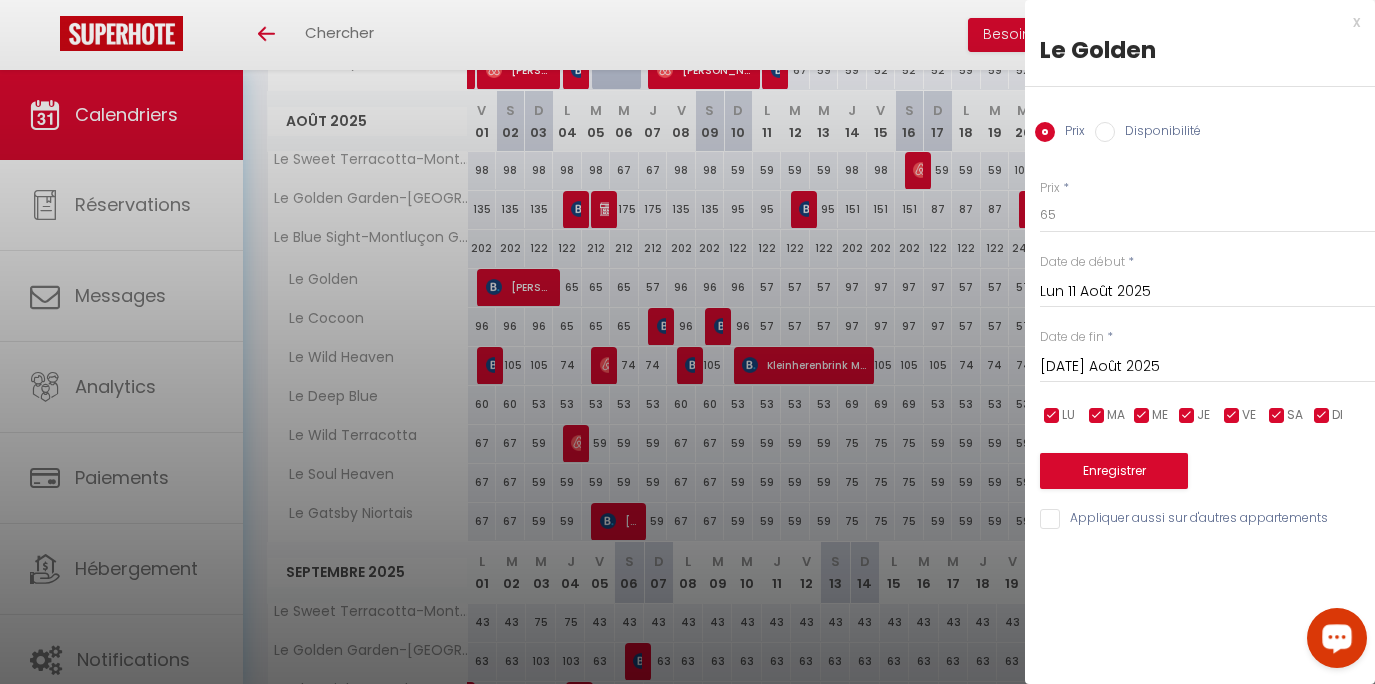 type on "Jeu 14 Août 2025" 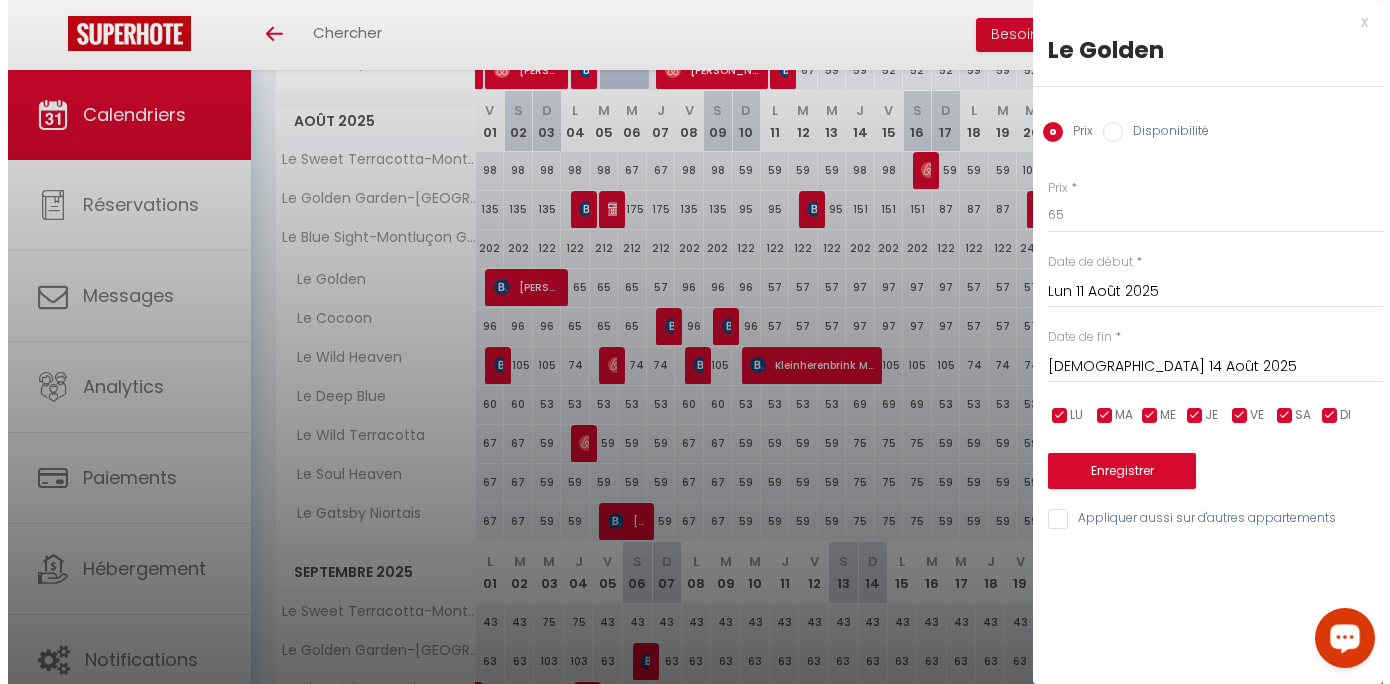 scroll, scrollTop: 0, scrollLeft: 0, axis: both 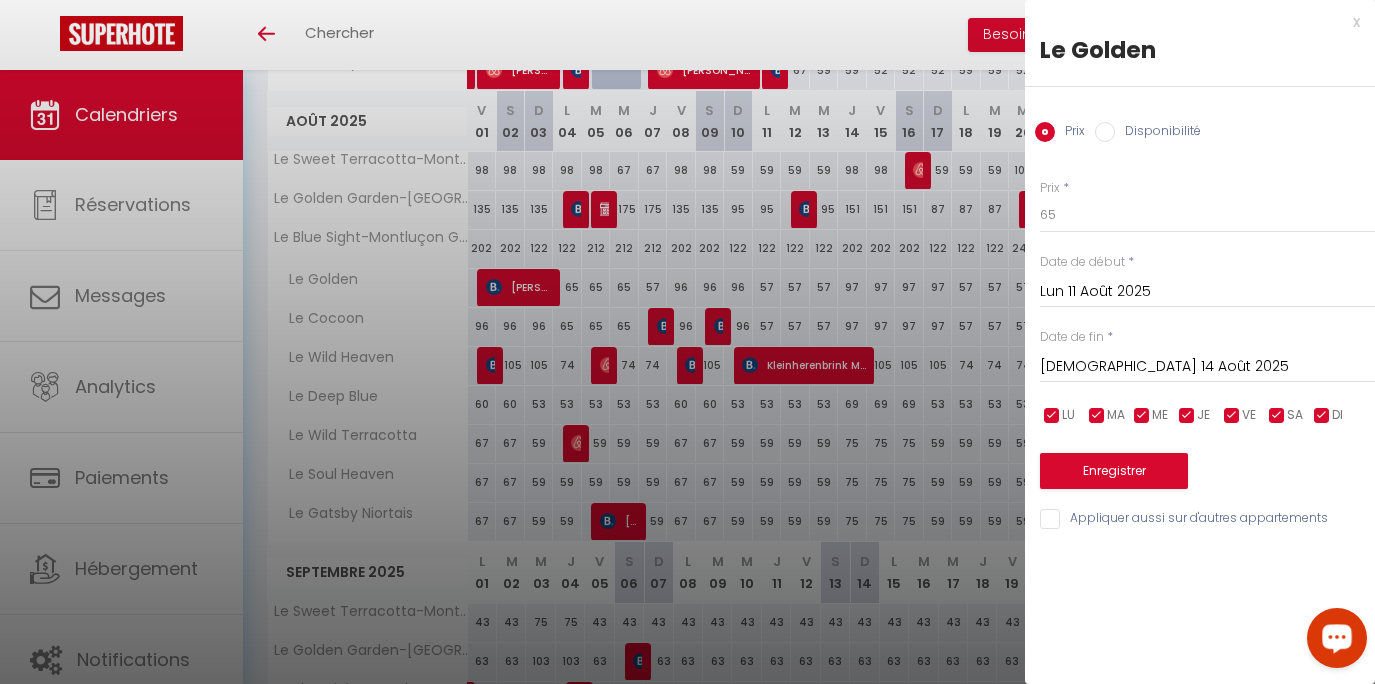 drag, startPoint x: 1093, startPoint y: 559, endPoint x: 1123, endPoint y: 493, distance: 72.498276 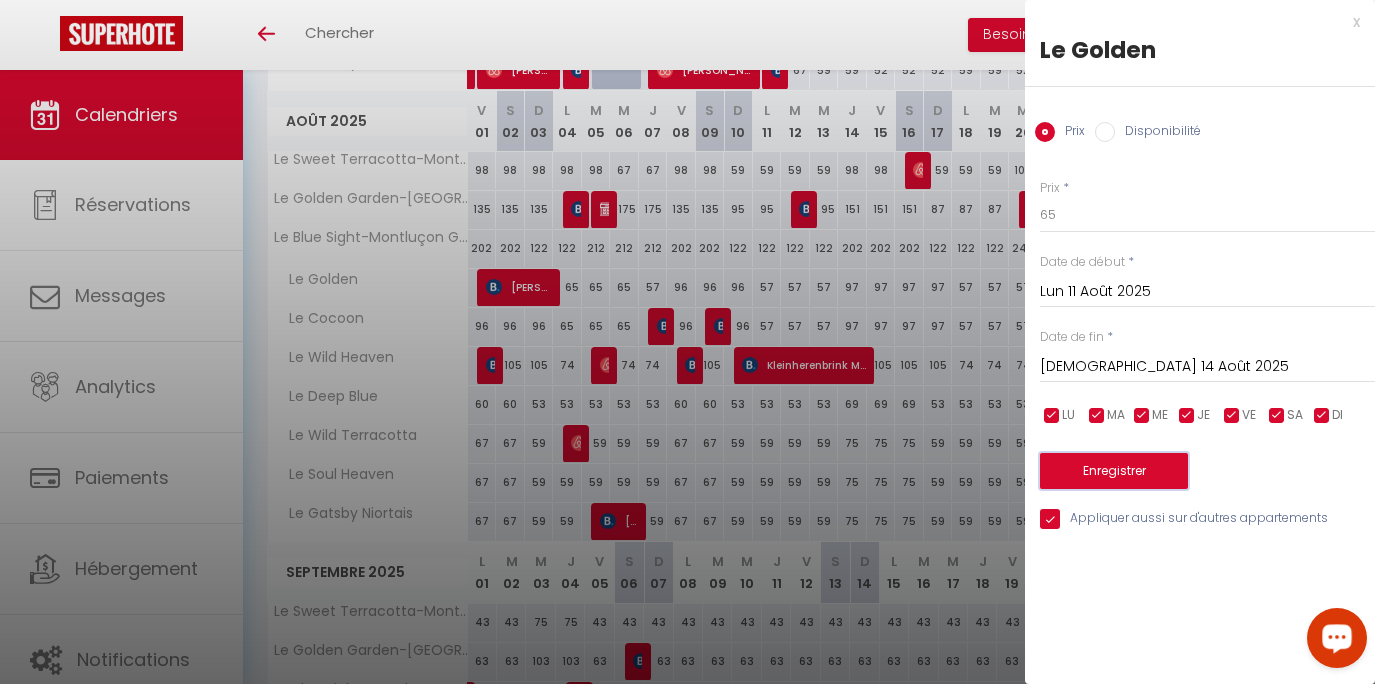 click on "Enregistrer" at bounding box center [1114, 471] 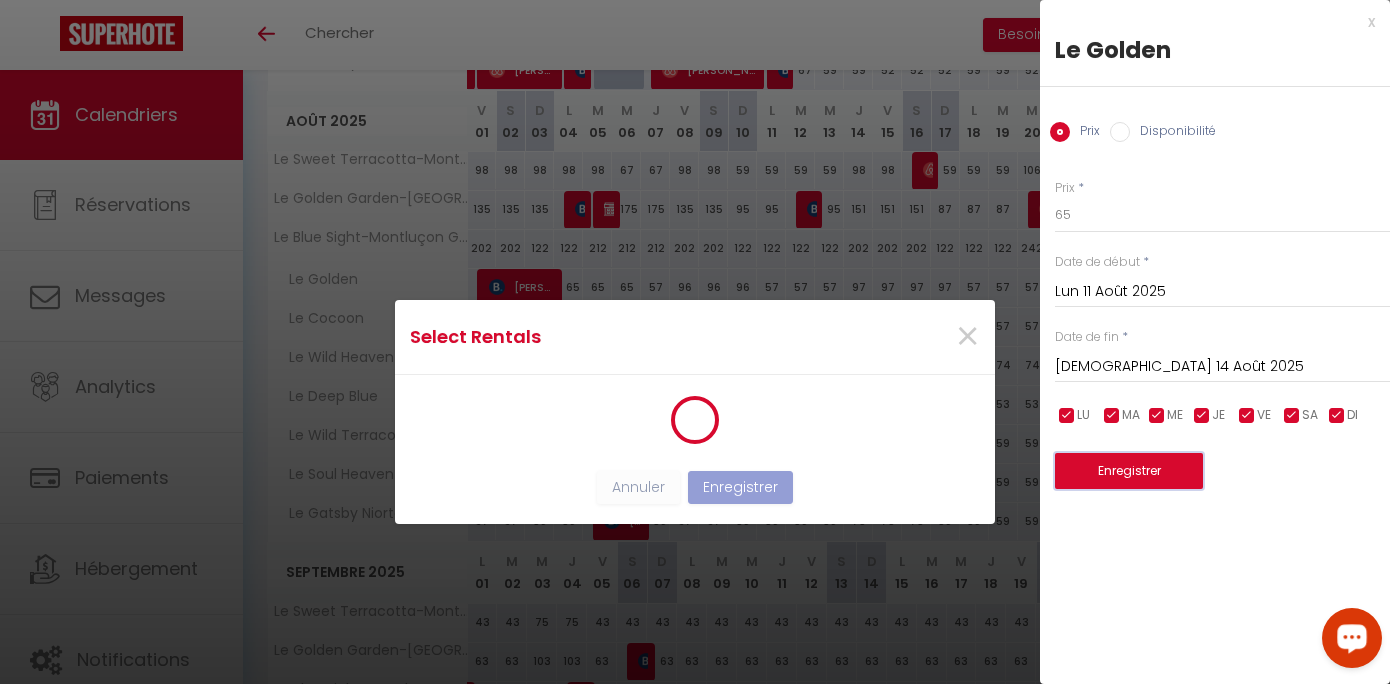 scroll, scrollTop: 2, scrollLeft: 0, axis: vertical 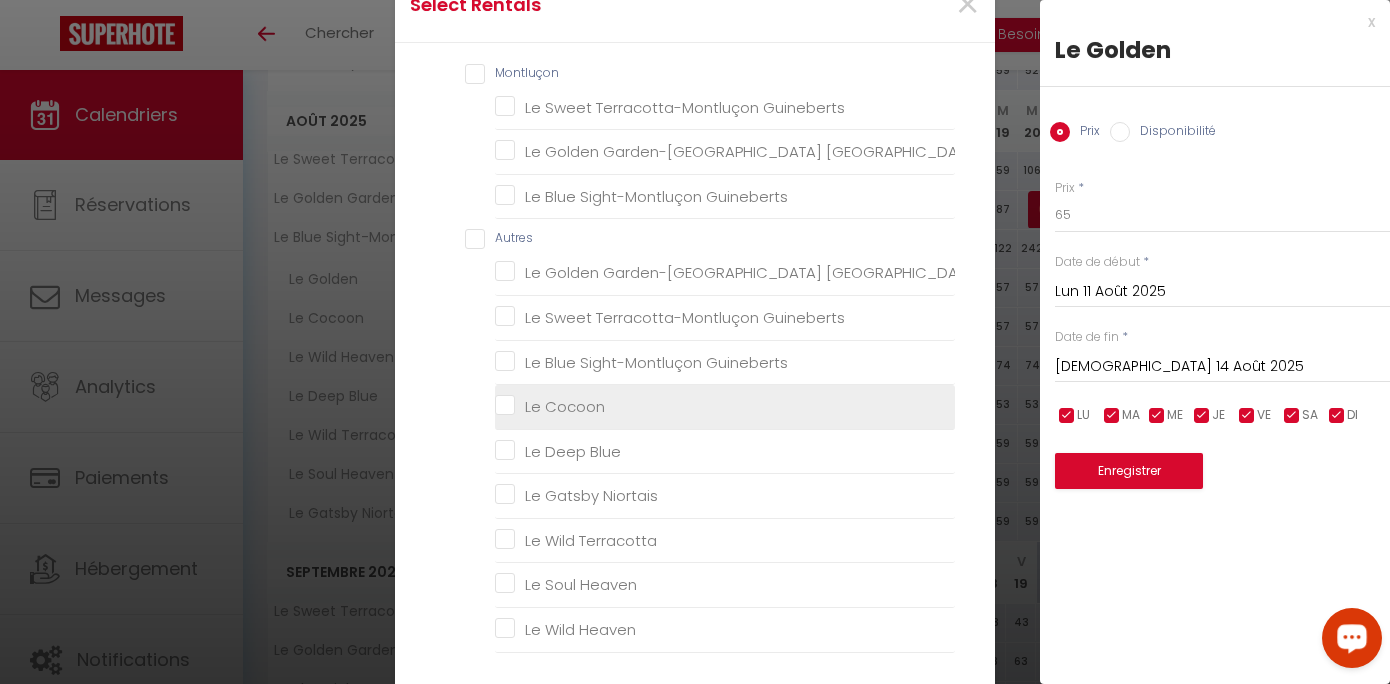 click on "Le Cocoon" at bounding box center [725, 407] 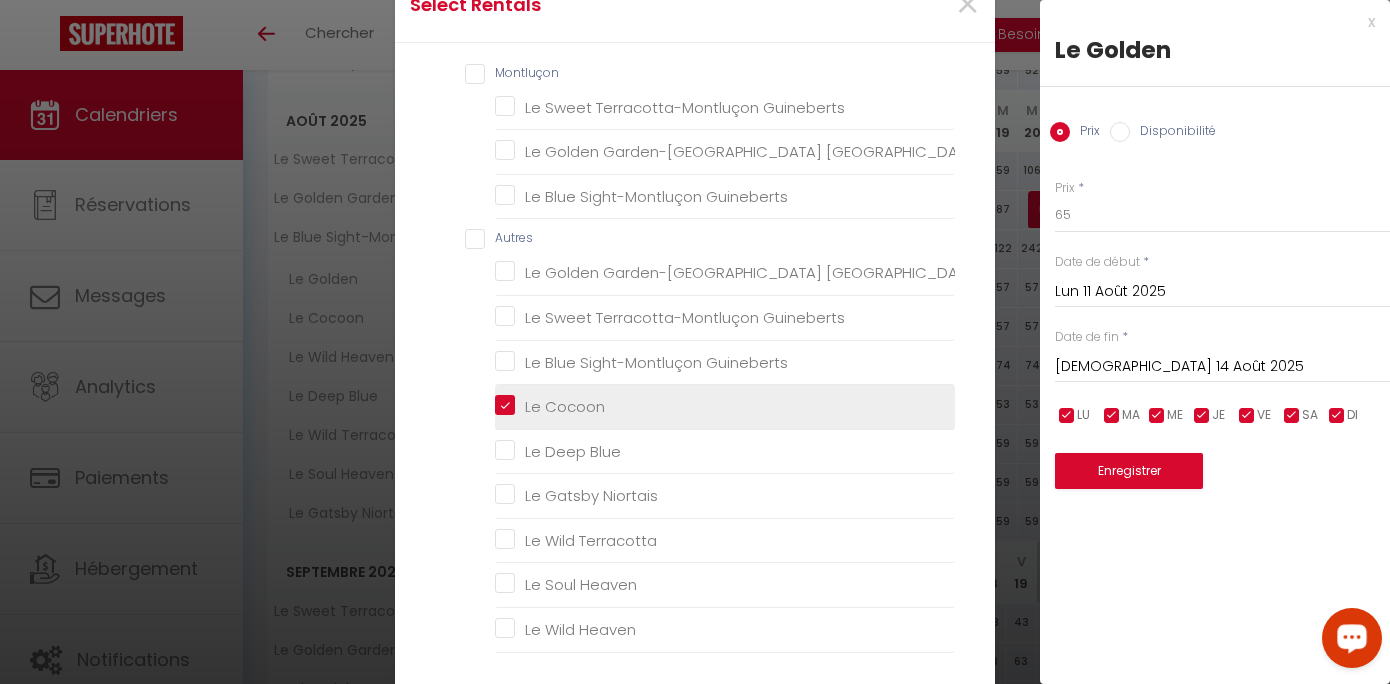 checkbox on "false" 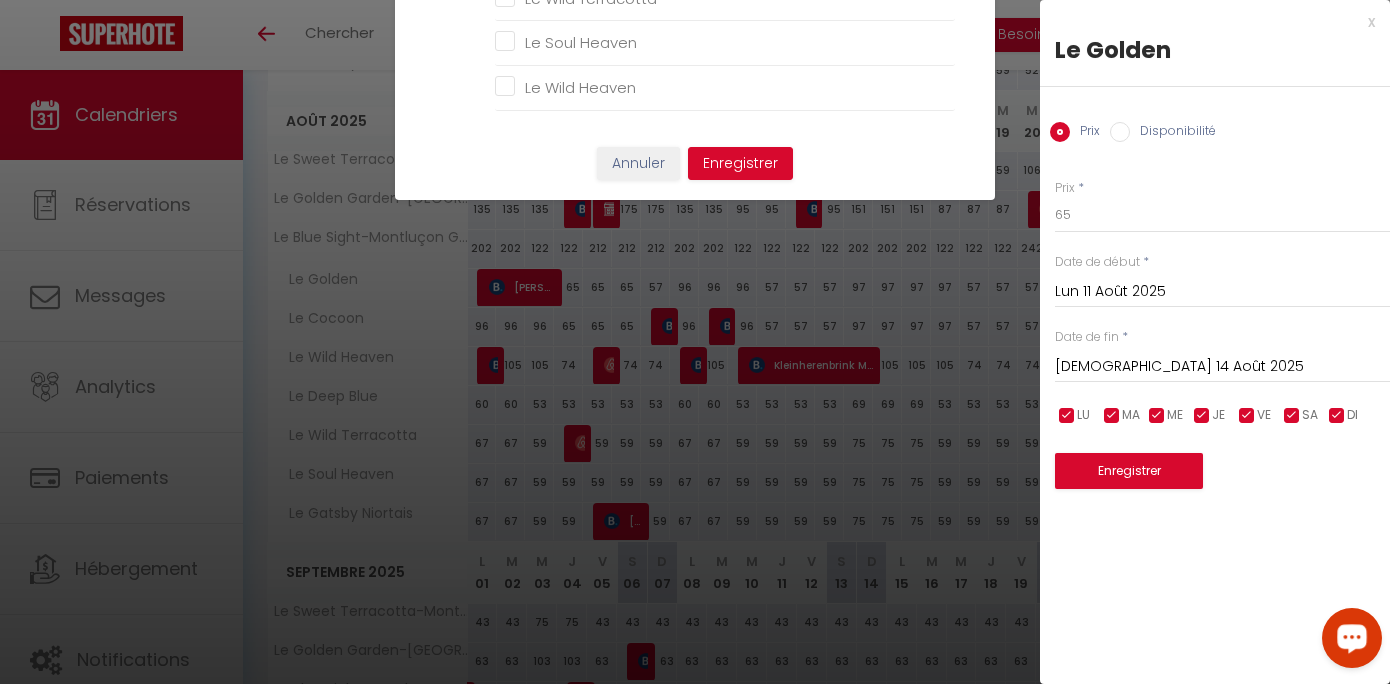 scroll, scrollTop: 589, scrollLeft: 0, axis: vertical 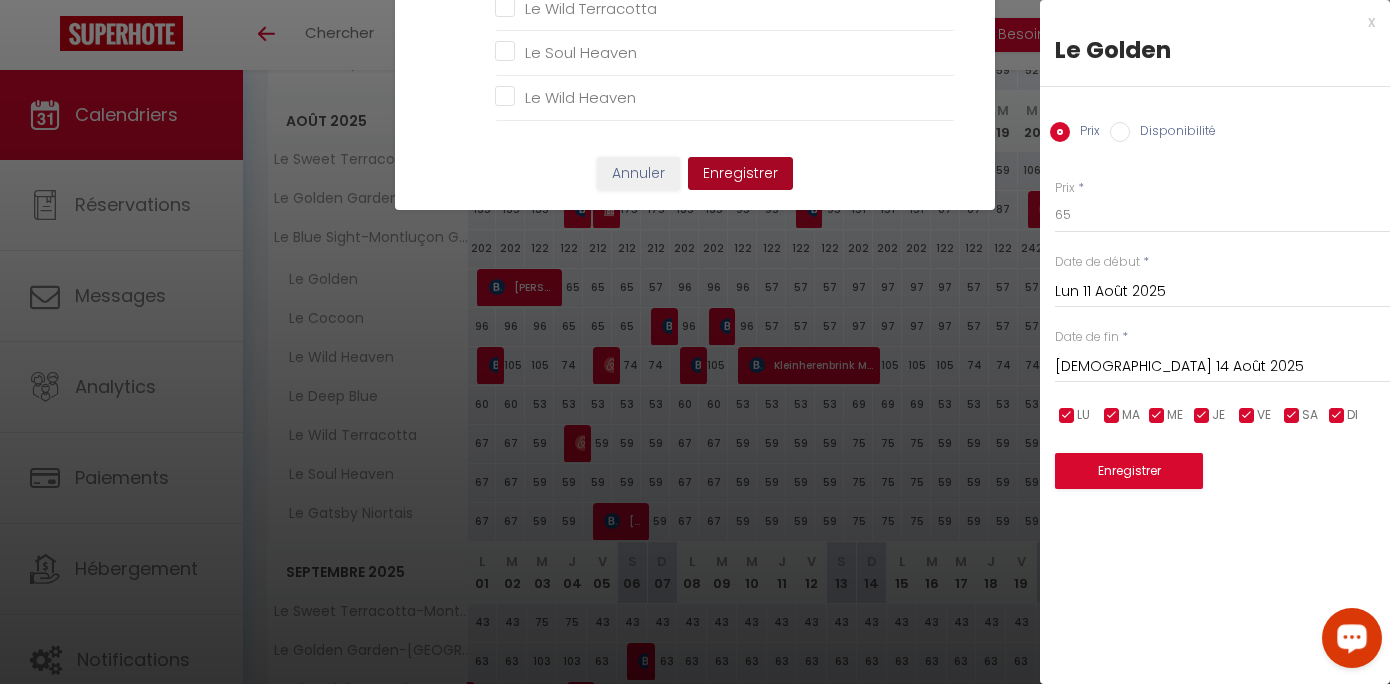 click on "Enregistrer" at bounding box center [740, 174] 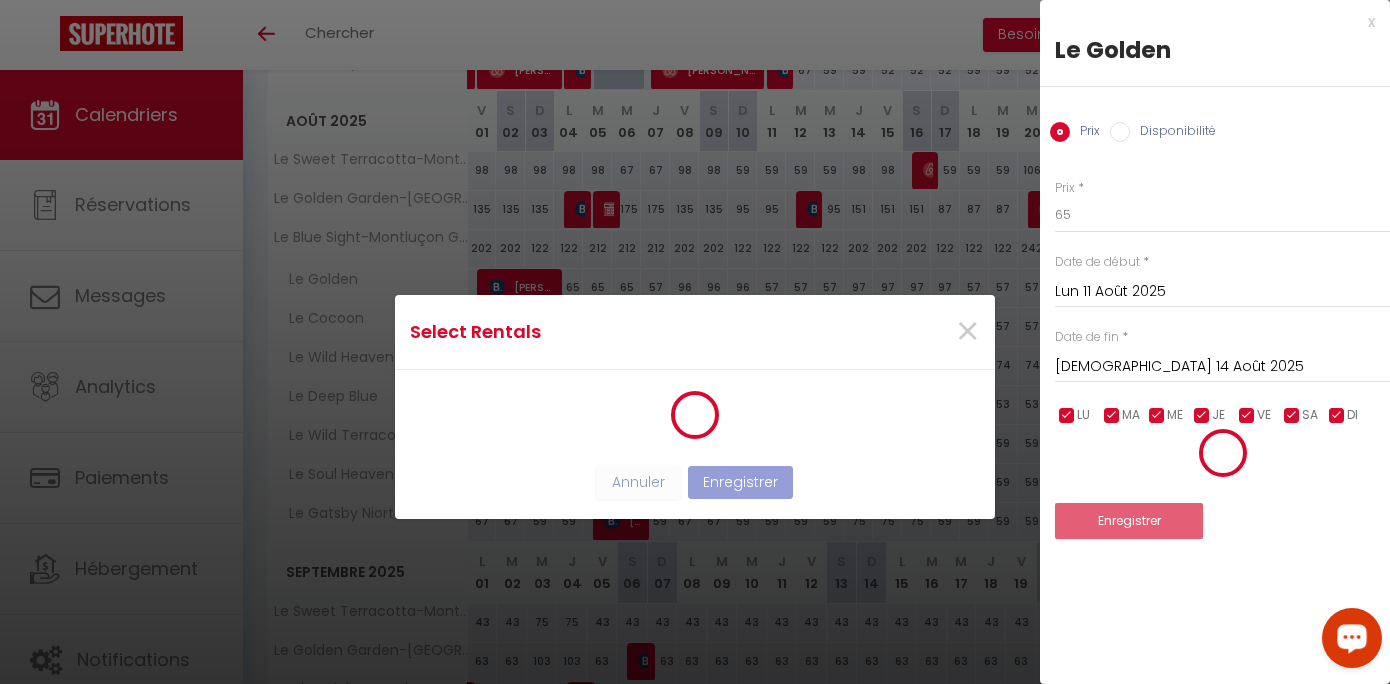 scroll, scrollTop: 13, scrollLeft: 0, axis: vertical 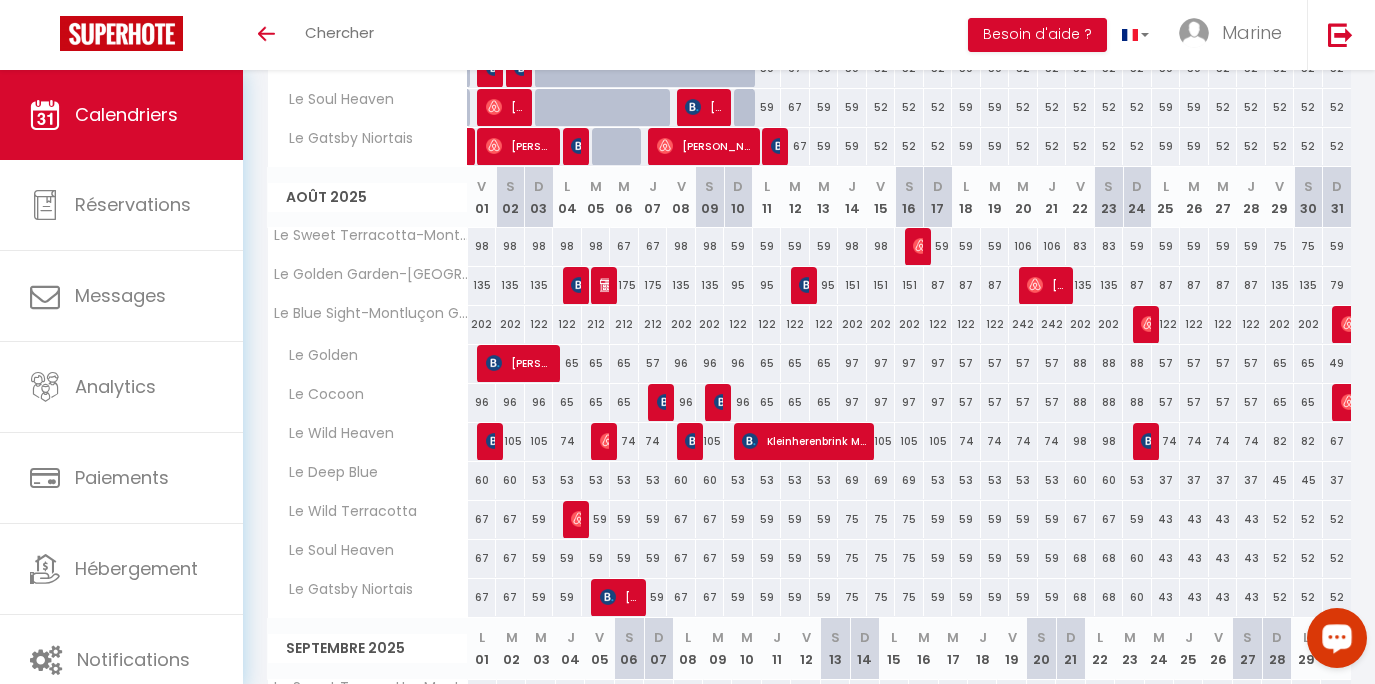 drag, startPoint x: 967, startPoint y: 387, endPoint x: 1003, endPoint y: 376, distance: 37.64306 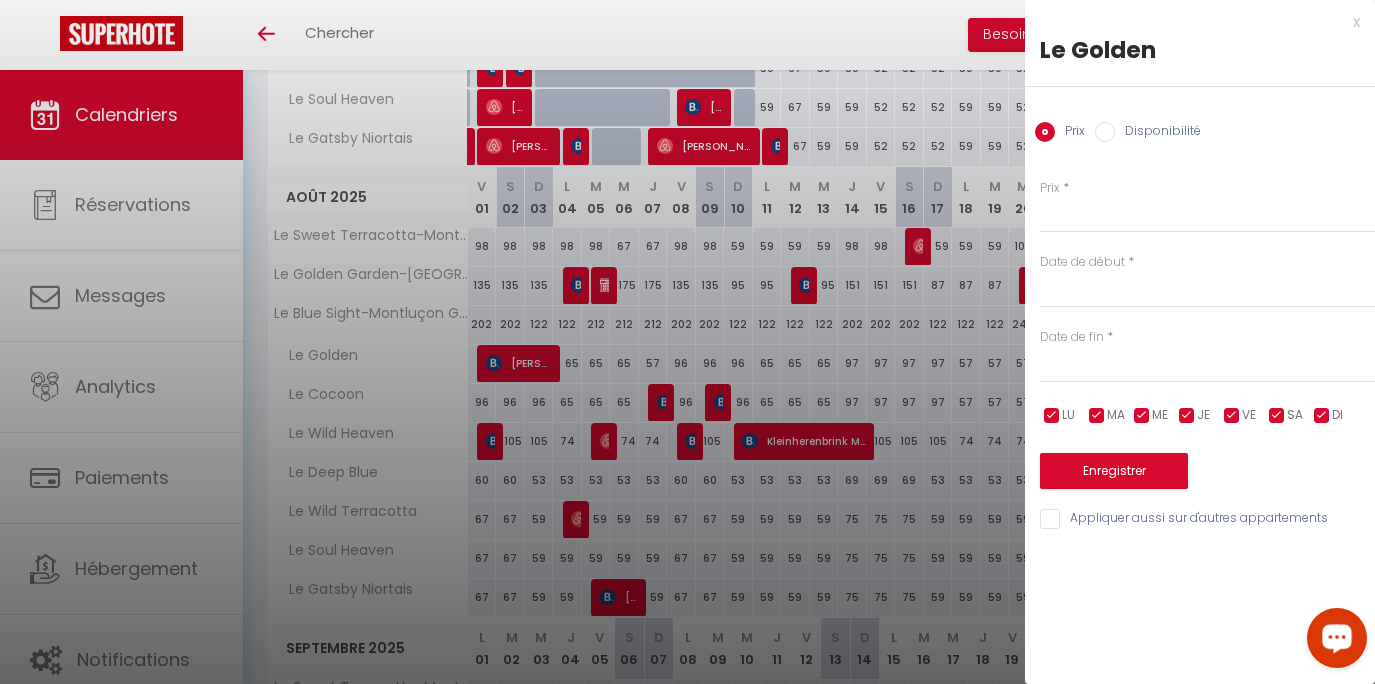 type on "57" 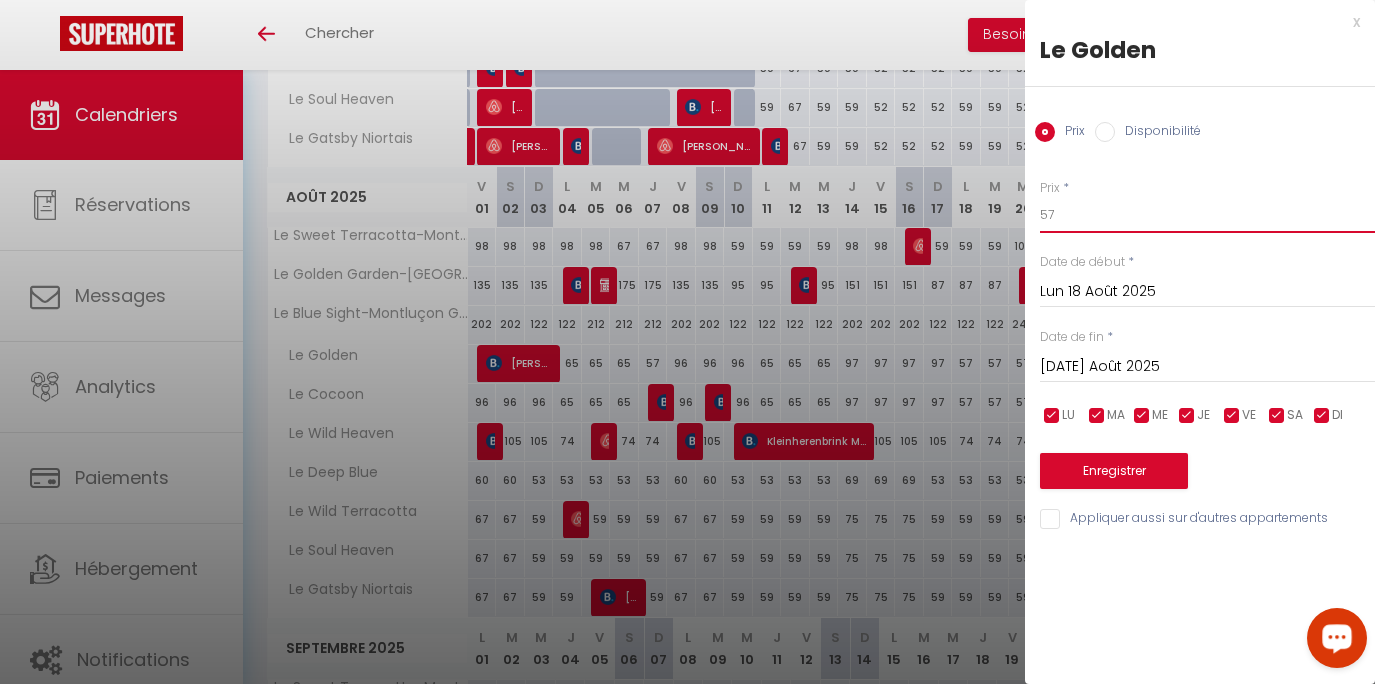 drag, startPoint x: 1096, startPoint y: 223, endPoint x: 987, endPoint y: 225, distance: 109.01835 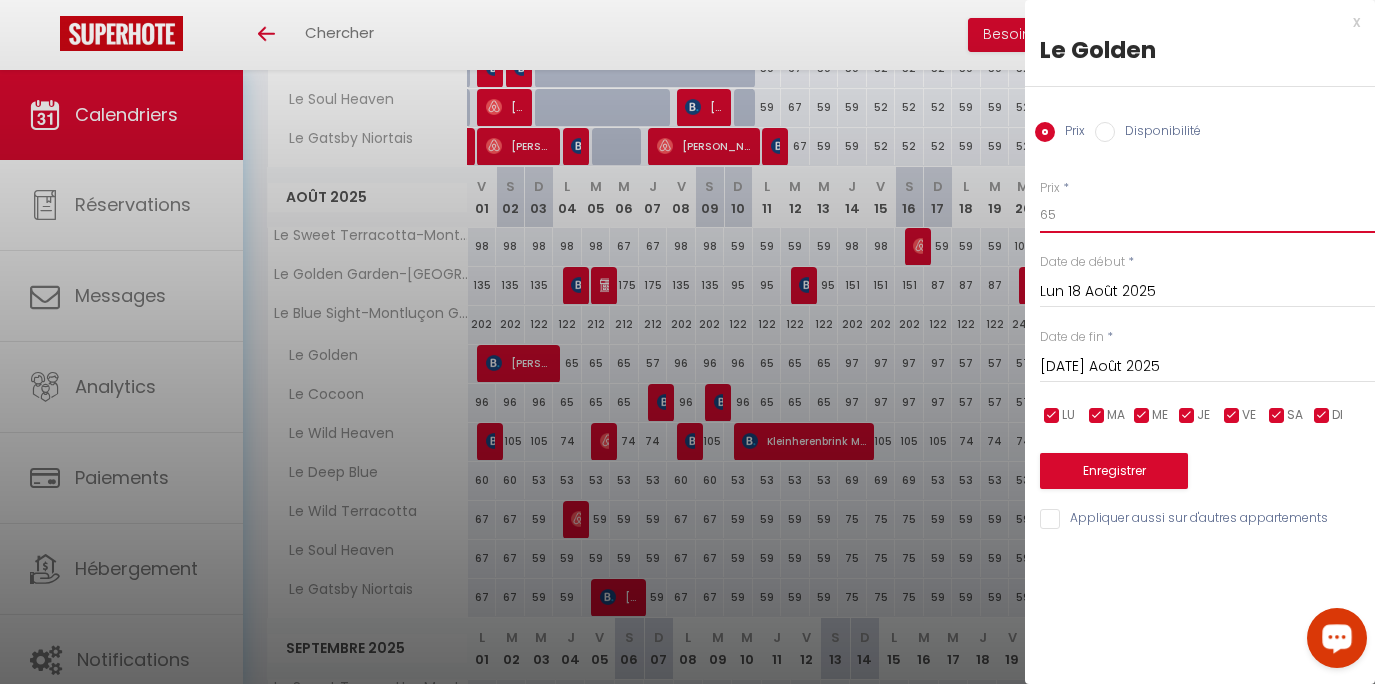 type on "65" 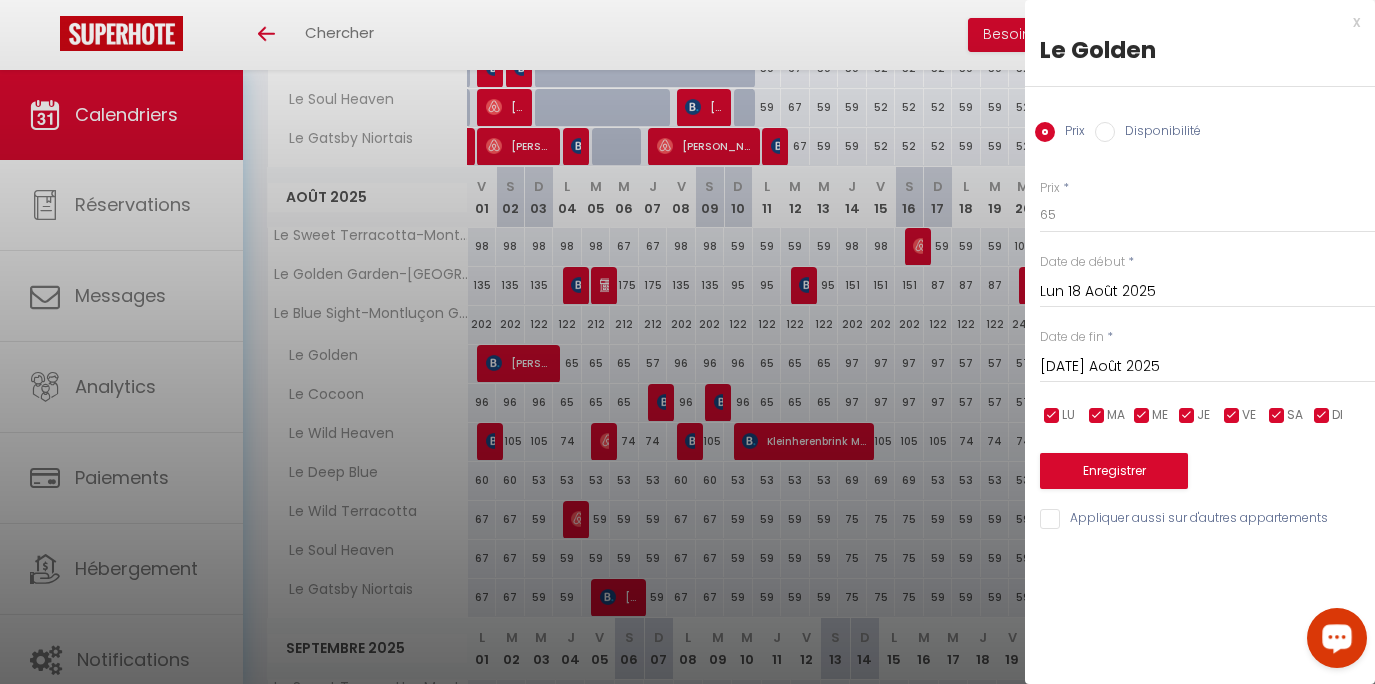 click on "Mar 19 Août 2025" at bounding box center [1207, 367] 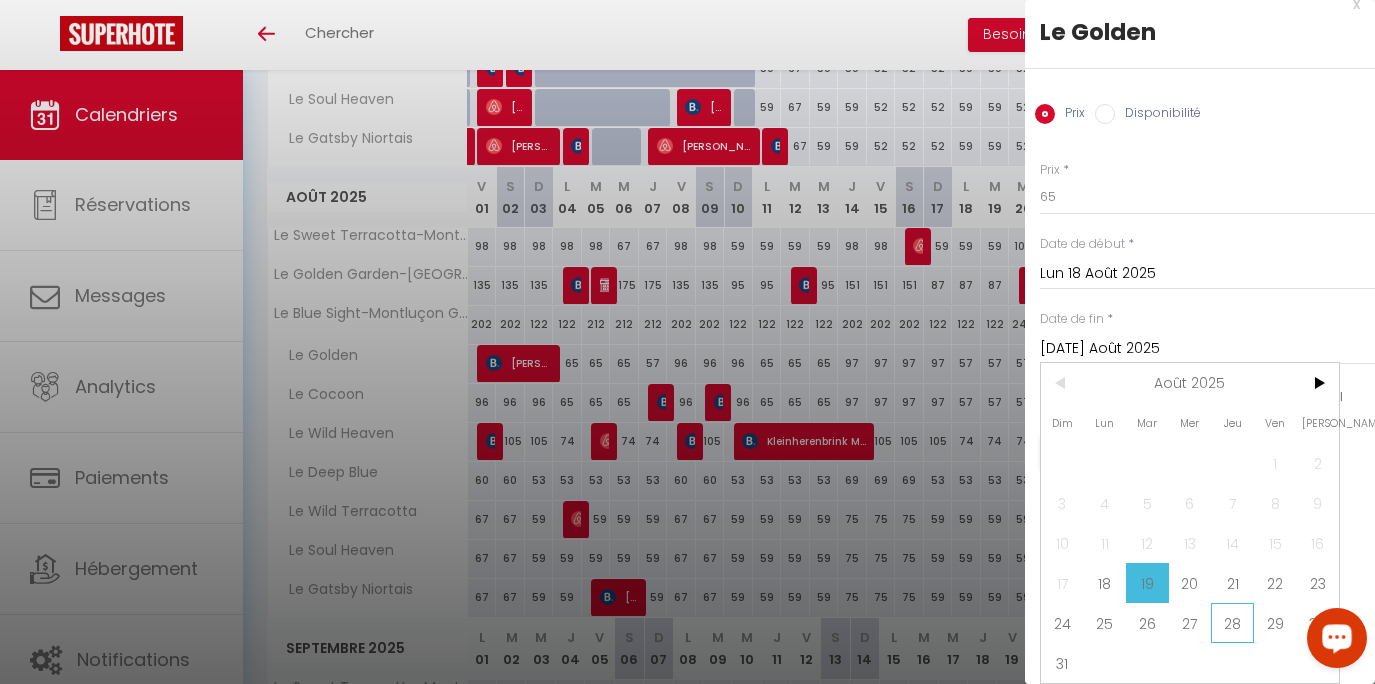 scroll, scrollTop: 57, scrollLeft: 0, axis: vertical 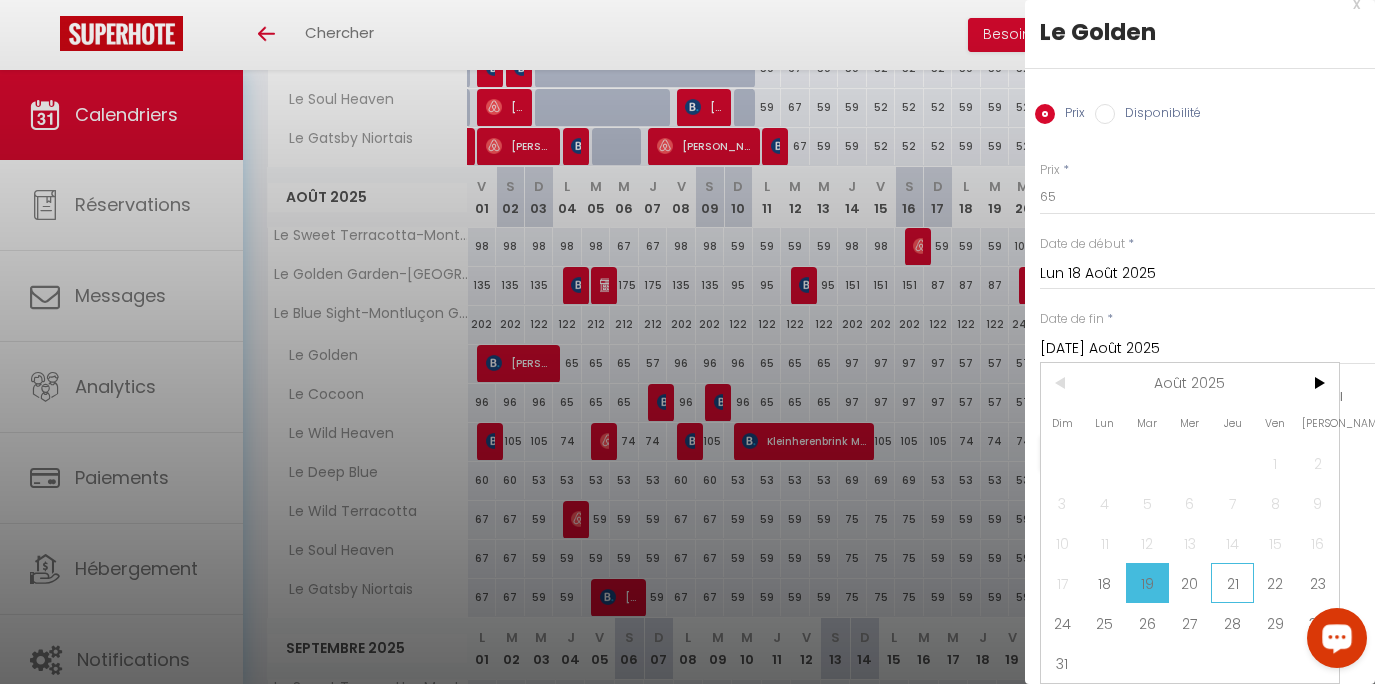 click on "21" at bounding box center (1232, 583) 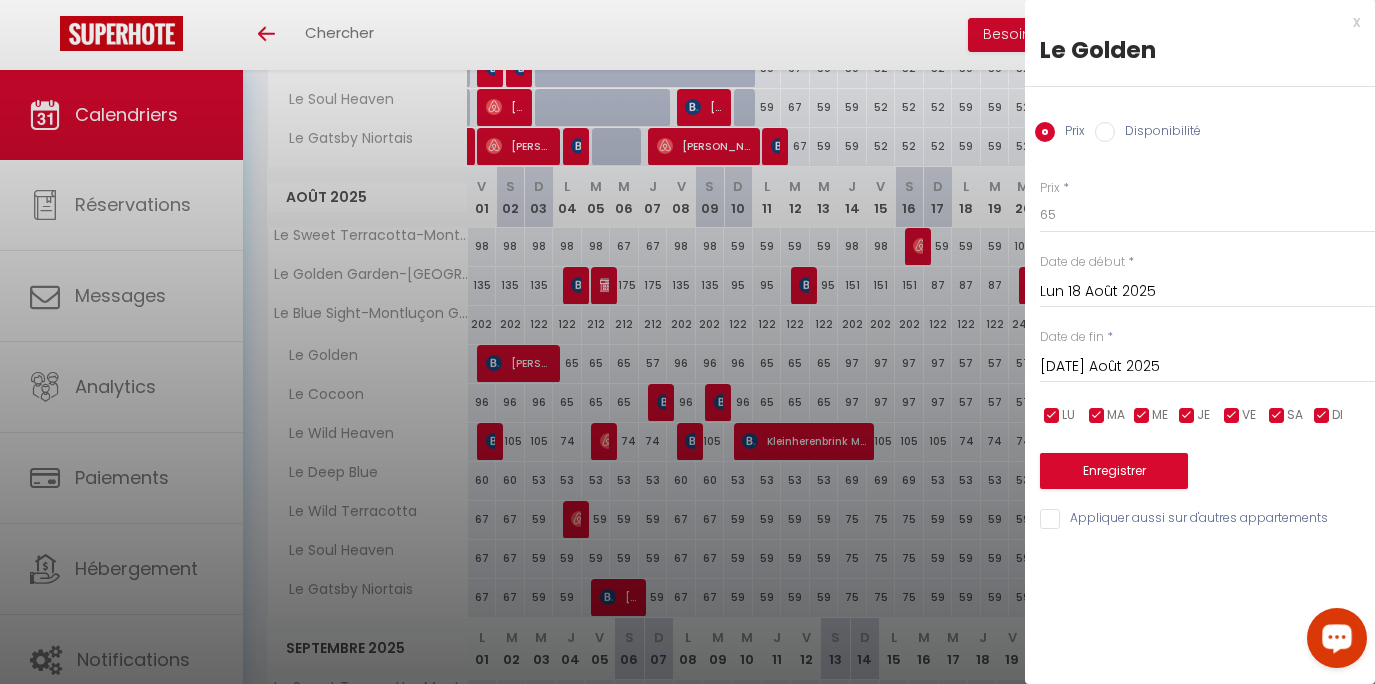 type on "Jeu 21 Août 2025" 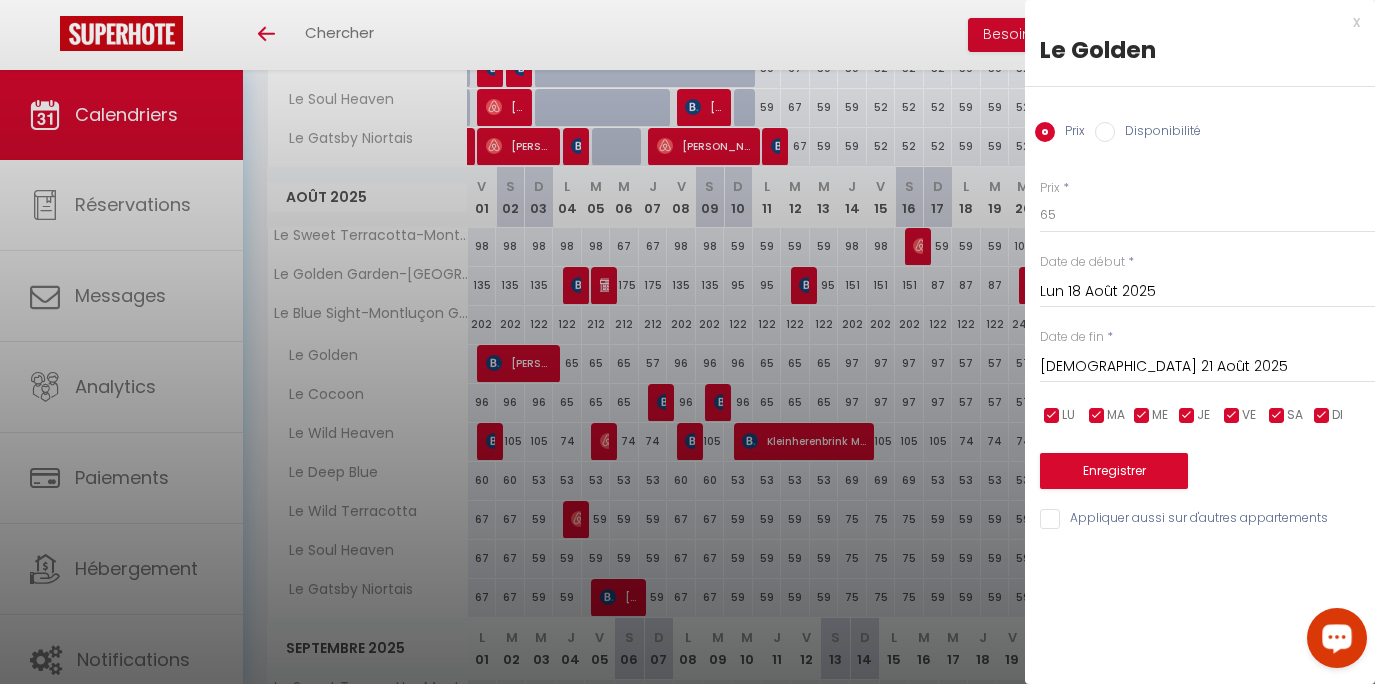 scroll, scrollTop: 0, scrollLeft: 0, axis: both 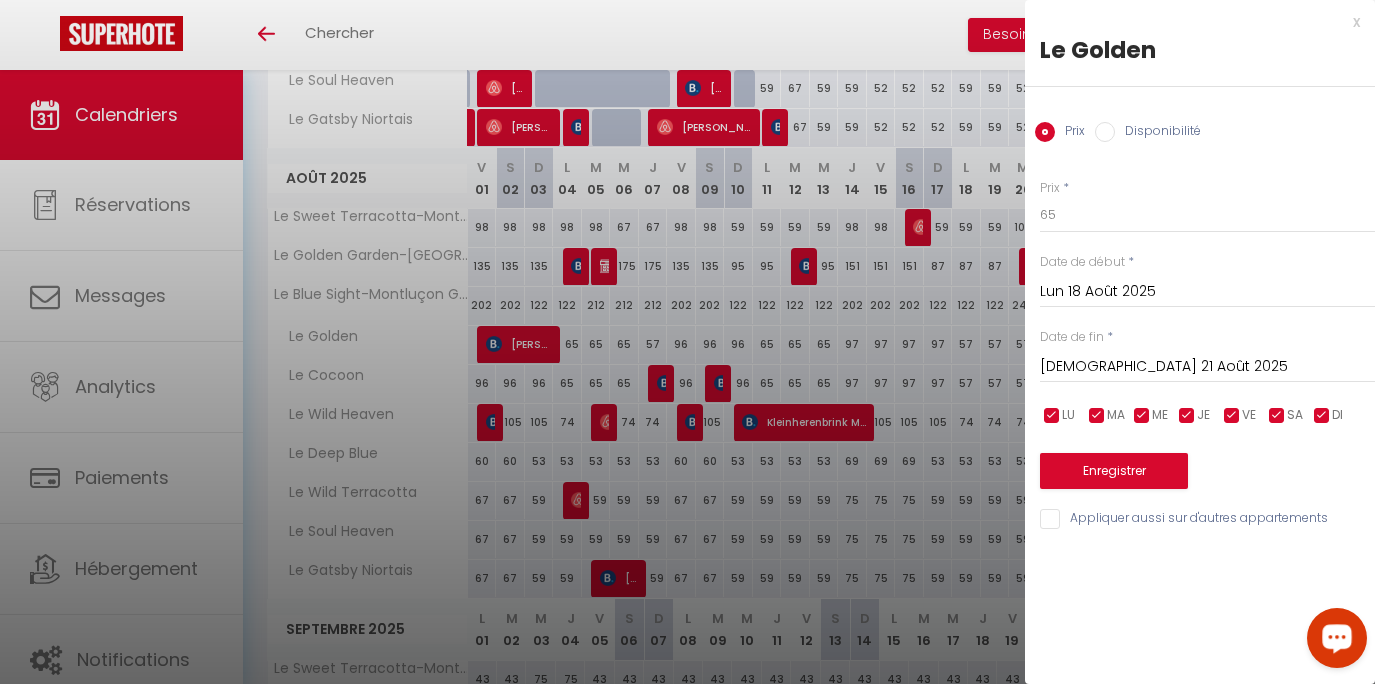 click on "Appliquer aussi sur d'autres appartements" at bounding box center [1194, 520] 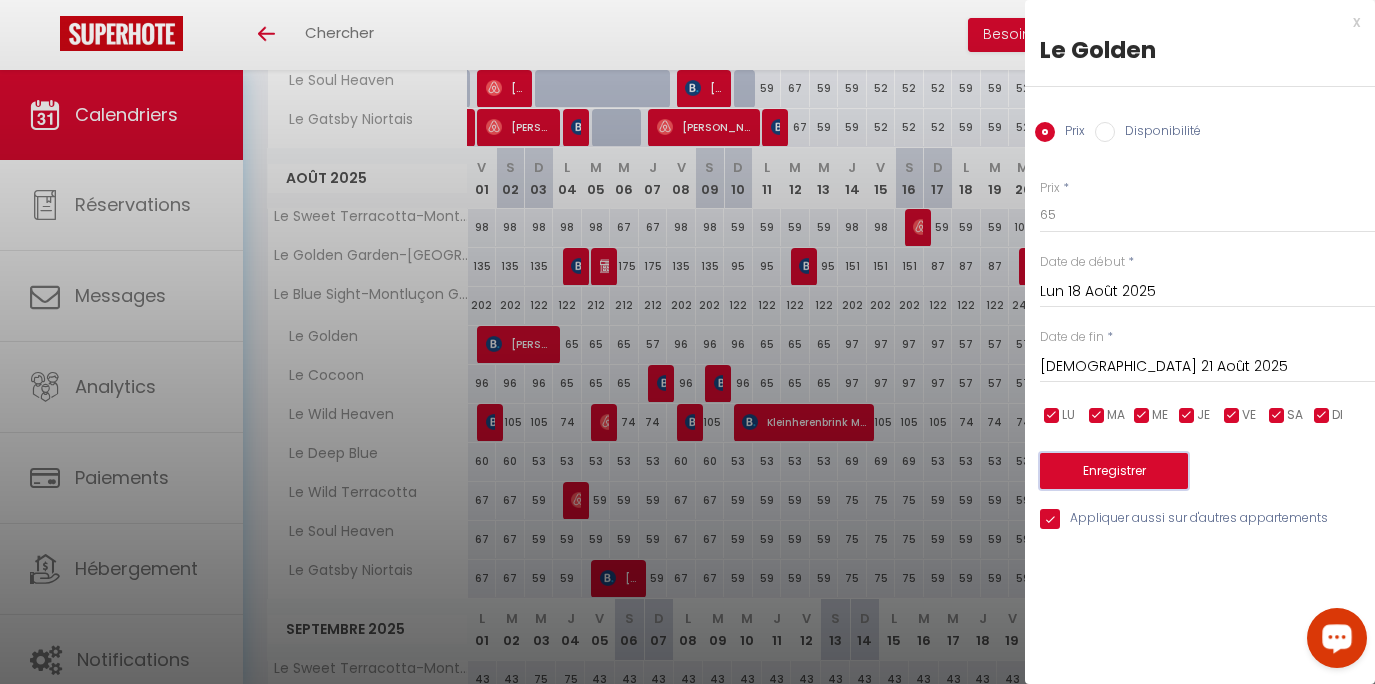click on "Enregistrer" at bounding box center [1114, 471] 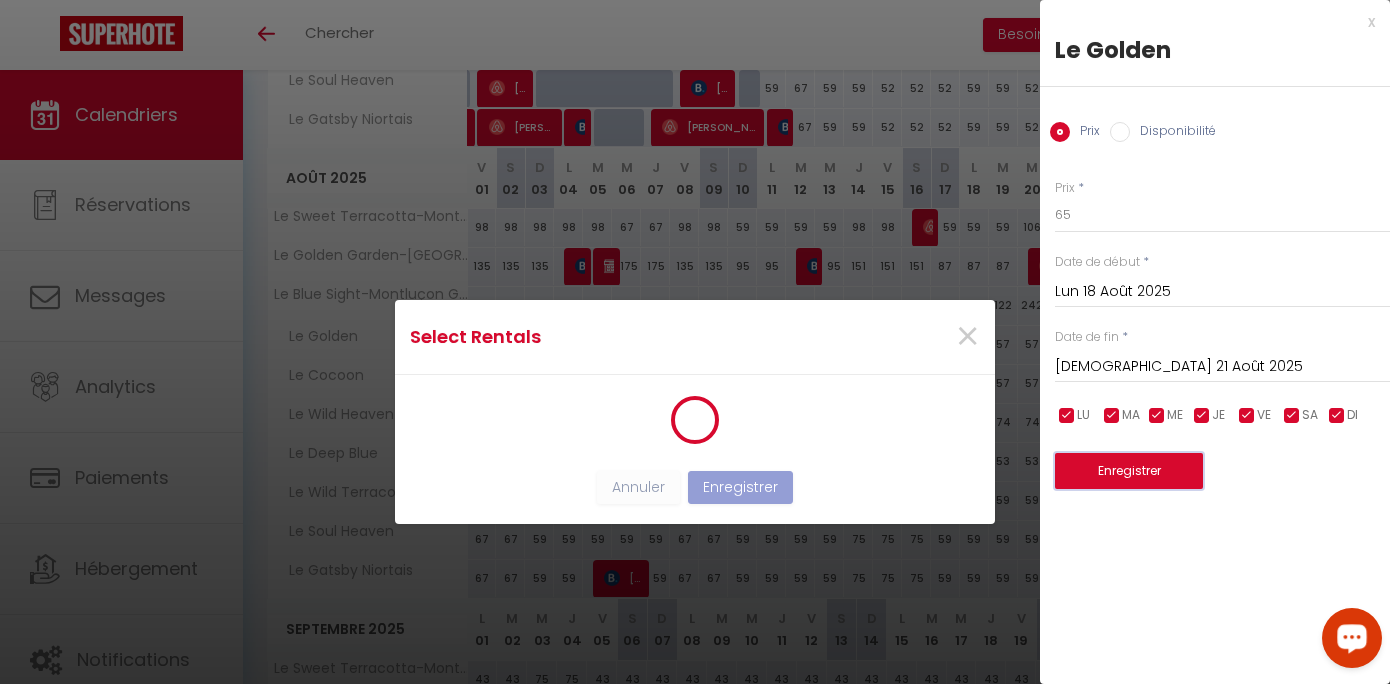 scroll, scrollTop: 2, scrollLeft: 0, axis: vertical 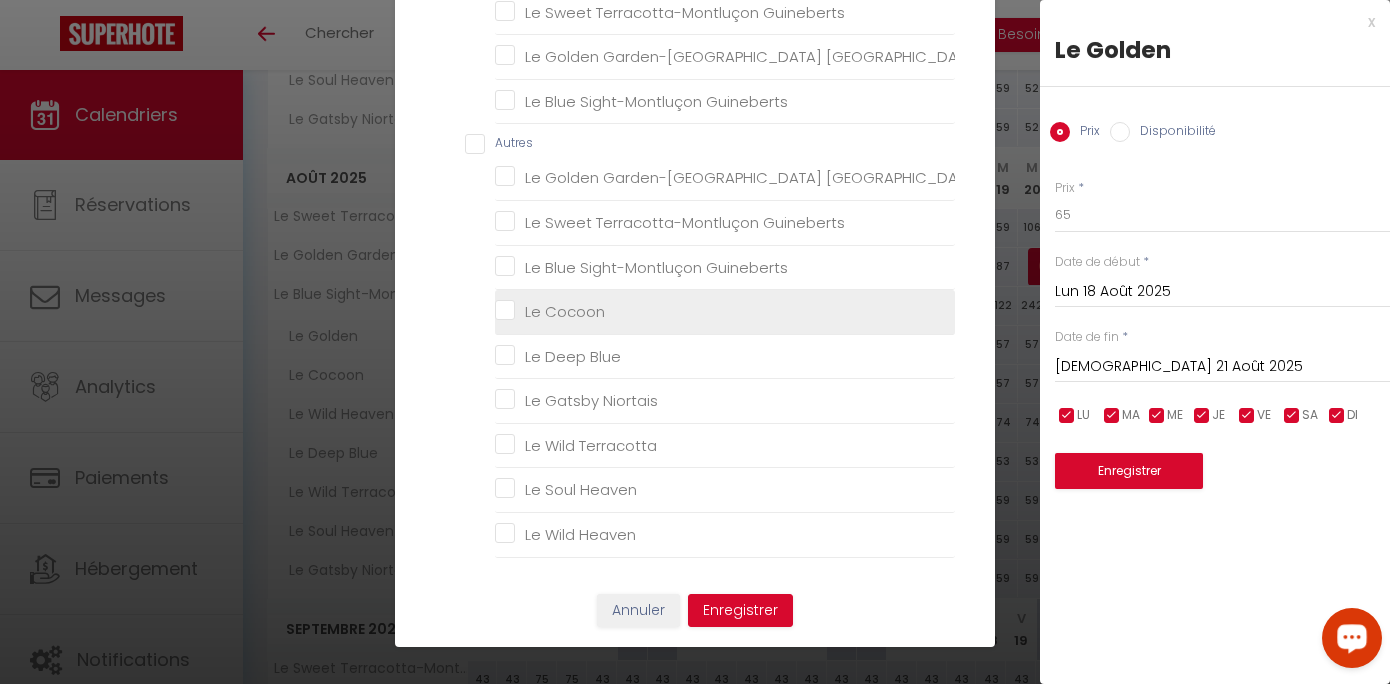 click on "Le Cocoon" at bounding box center [560, 312] 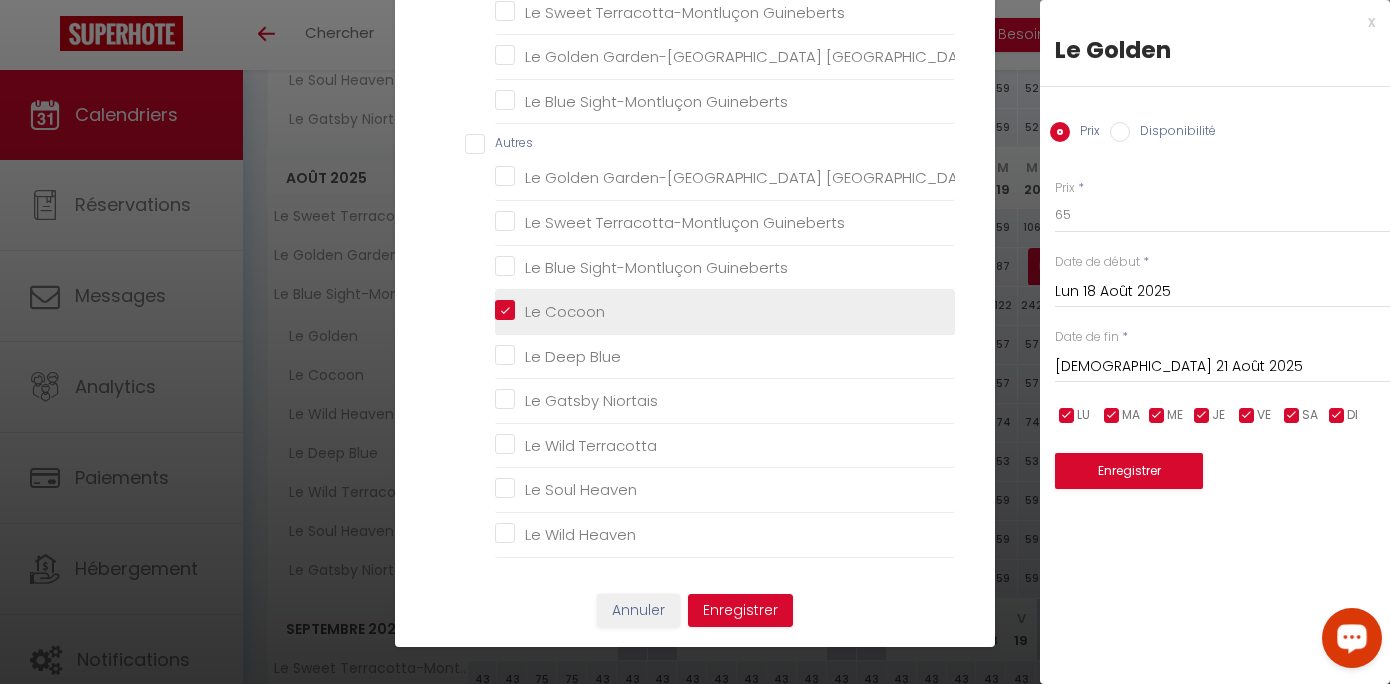 checkbox on "false" 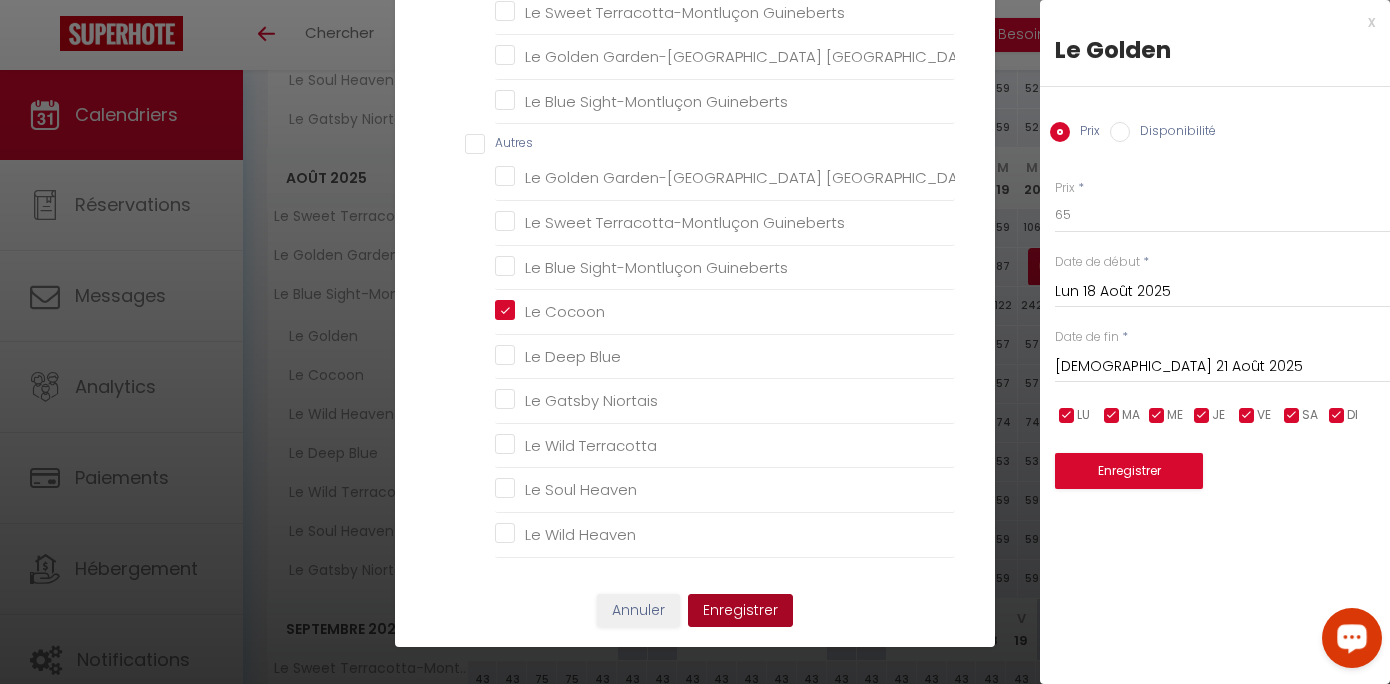 click on "Enregistrer" at bounding box center (740, 611) 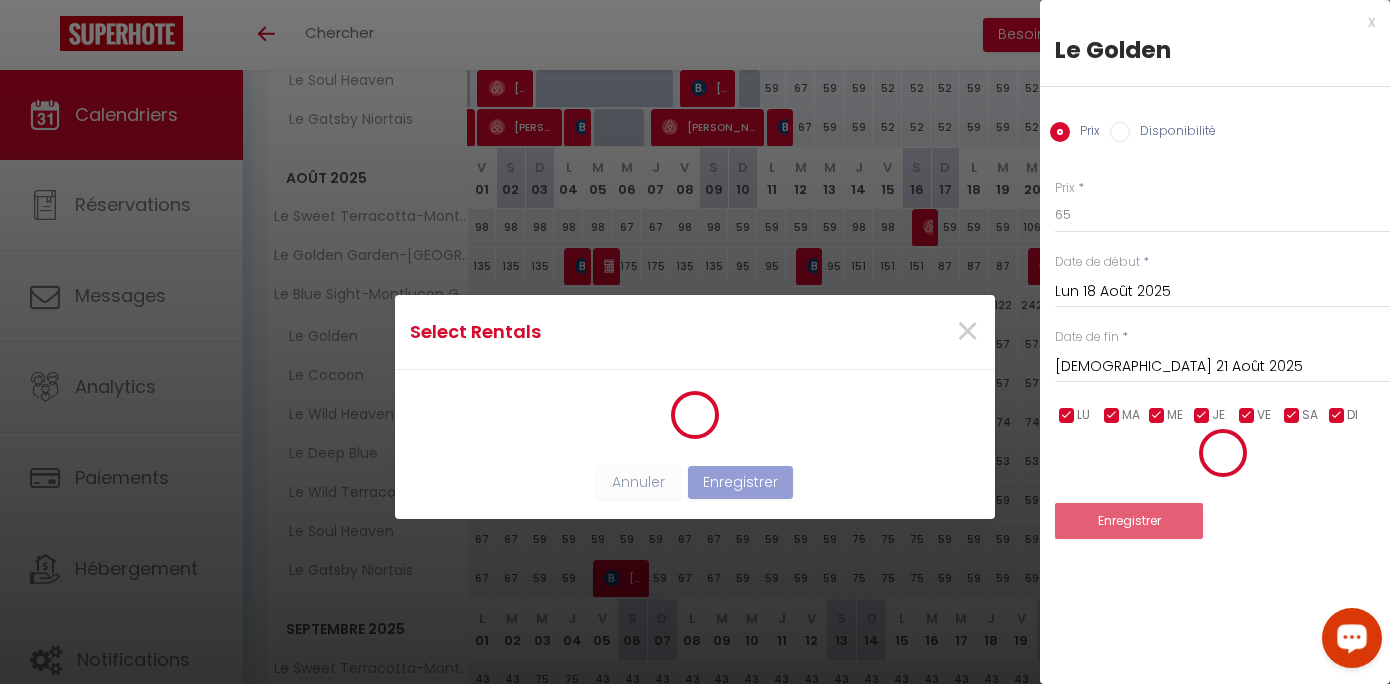 scroll, scrollTop: 13, scrollLeft: 0, axis: vertical 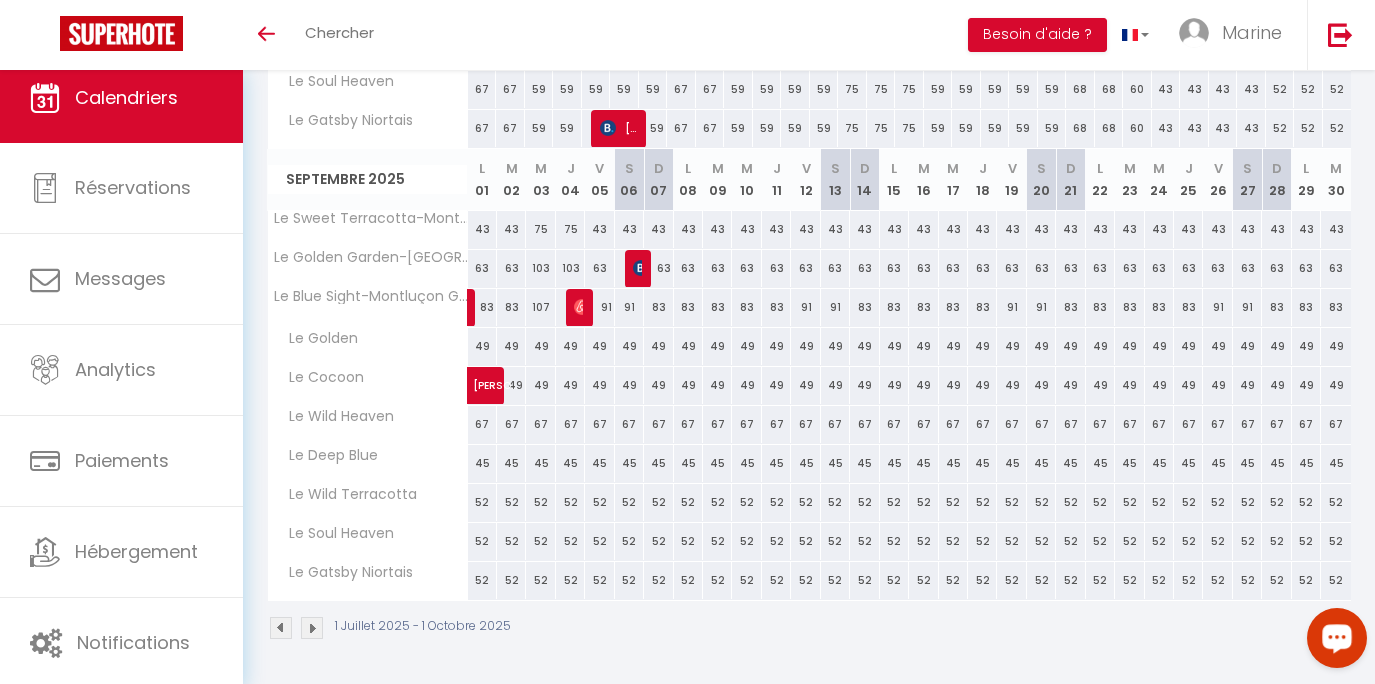 click at bounding box center [281, 628] 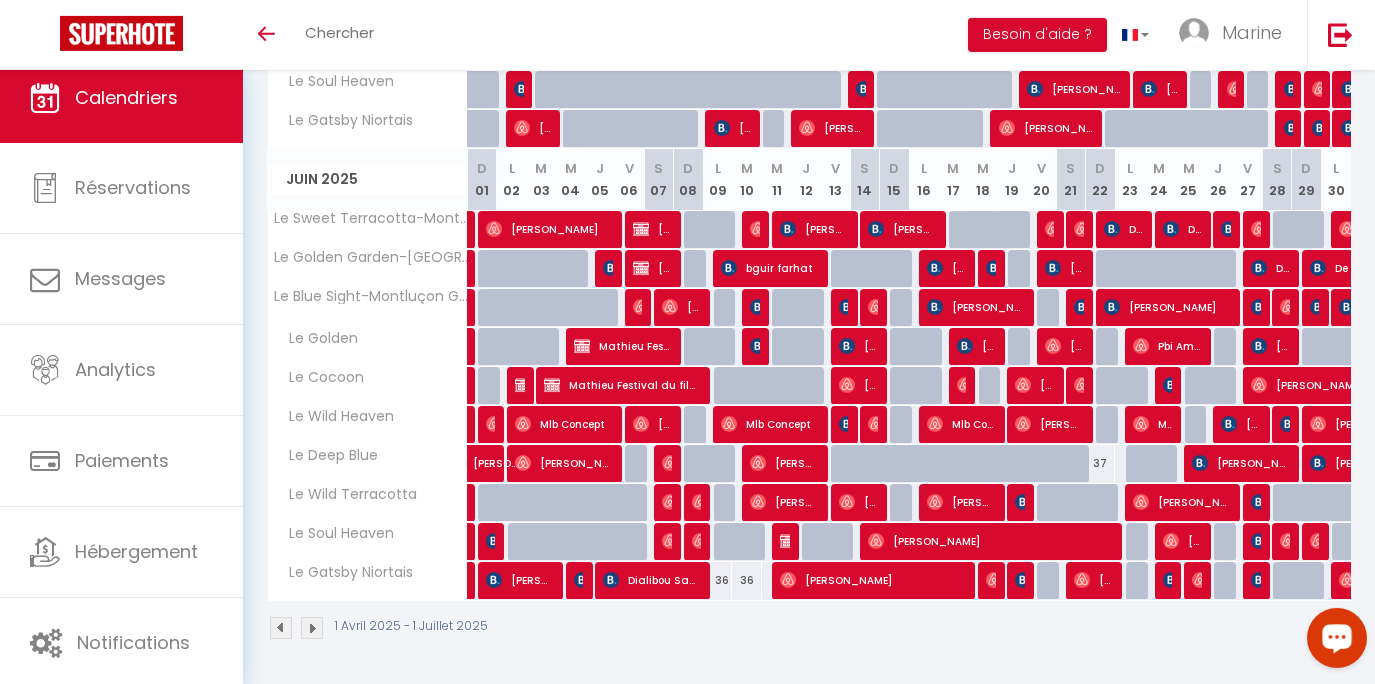 scroll, scrollTop: 1134, scrollLeft: 0, axis: vertical 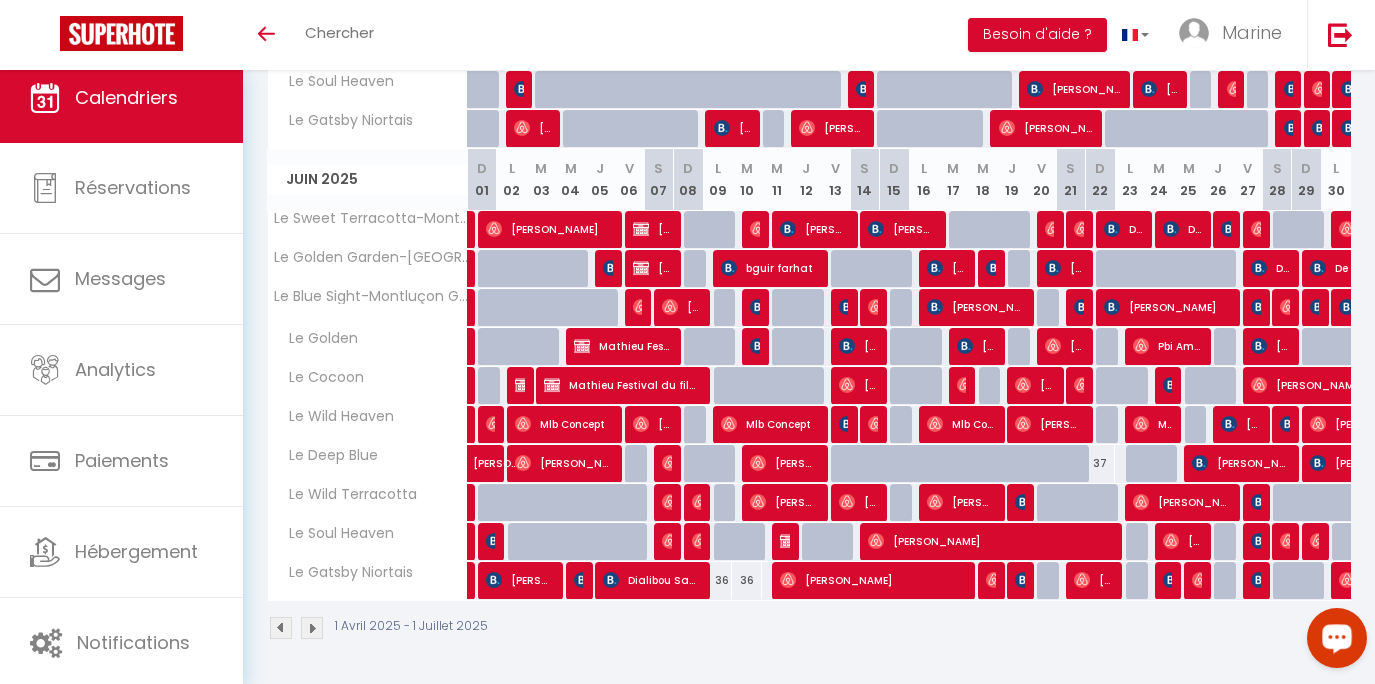 click at bounding box center [312, 628] 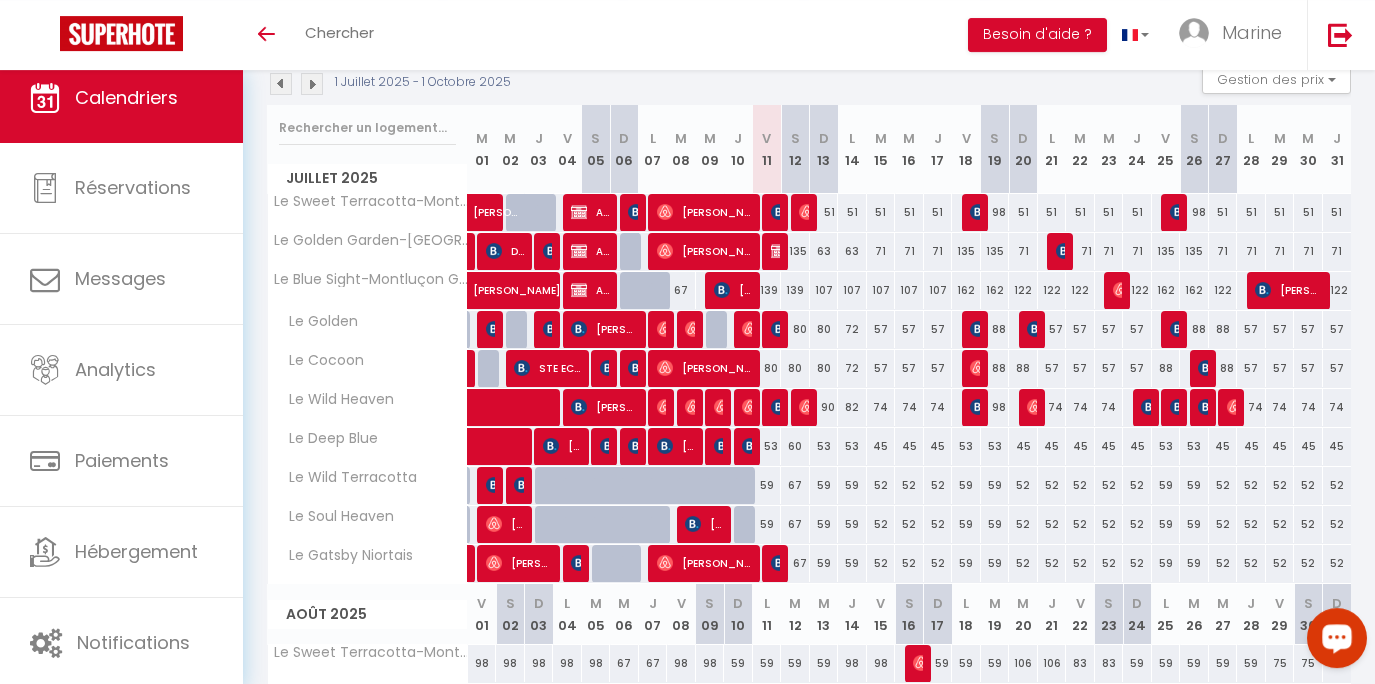 scroll, scrollTop: 241, scrollLeft: 0, axis: vertical 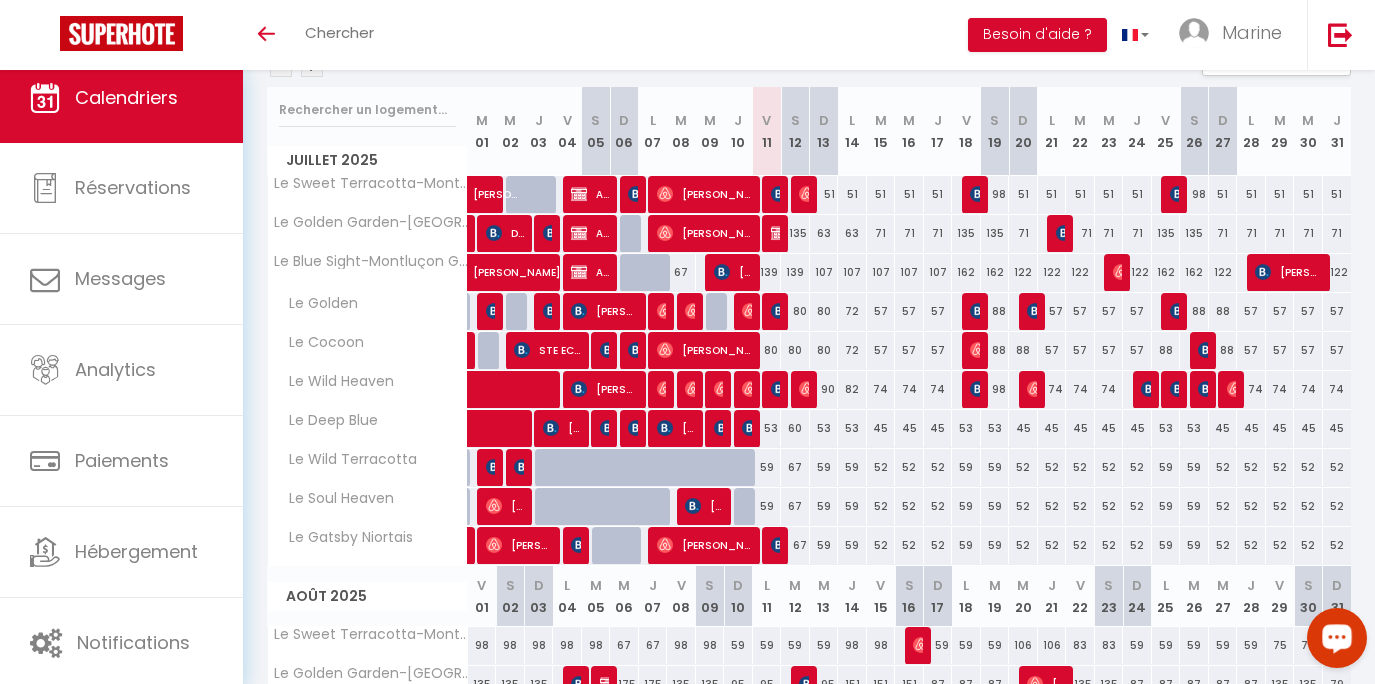 click on "80" at bounding box center (767, 350) 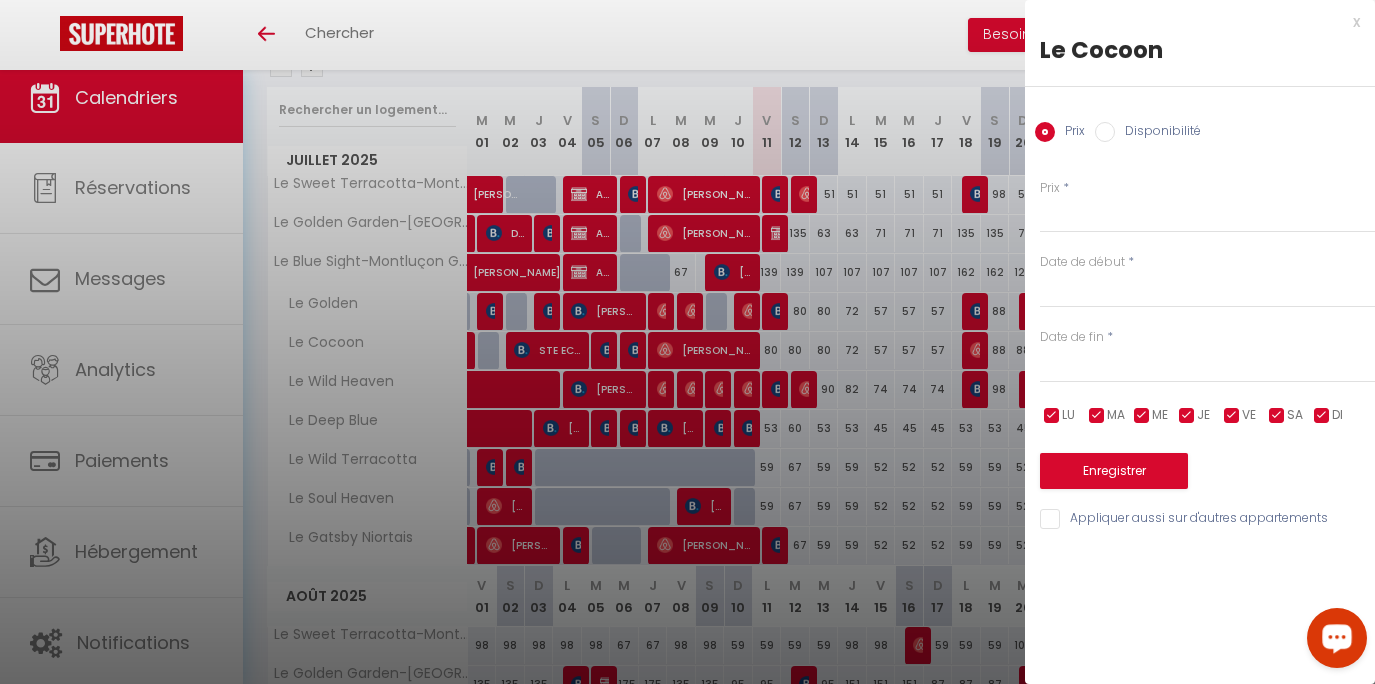 type on "80" 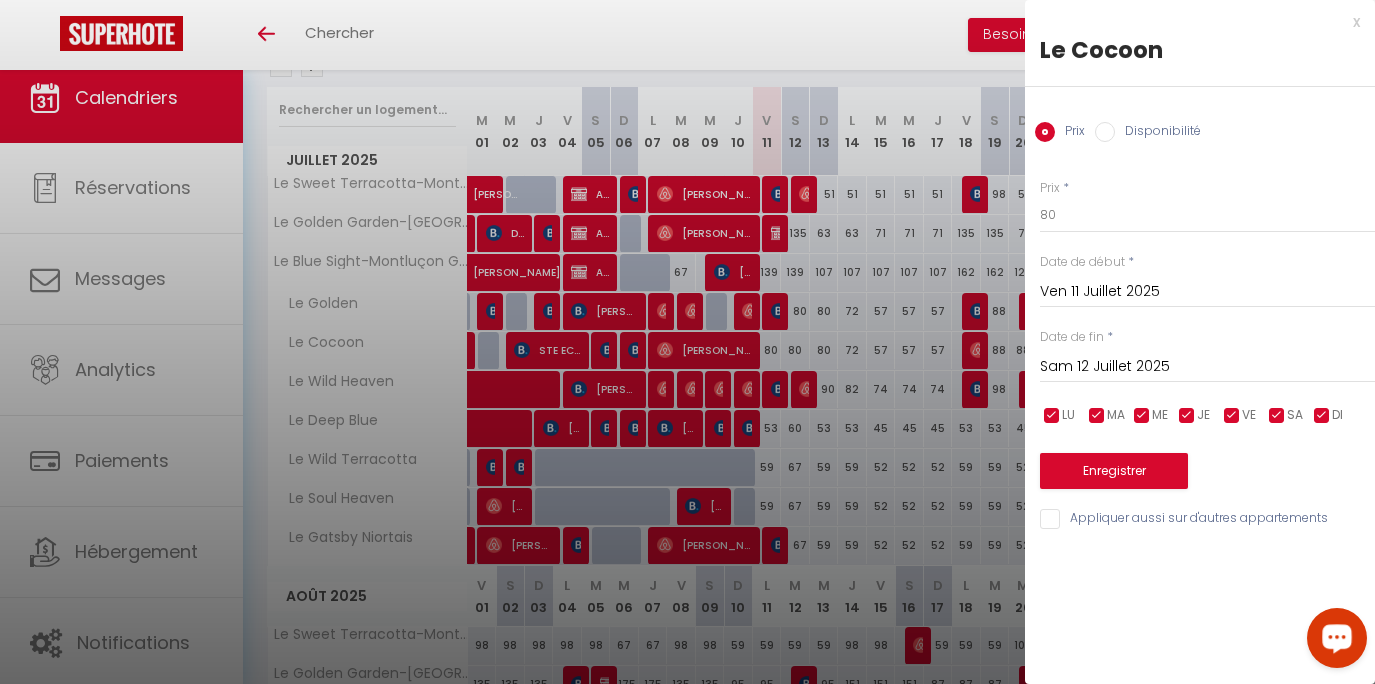 click on "x" at bounding box center [1192, 22] 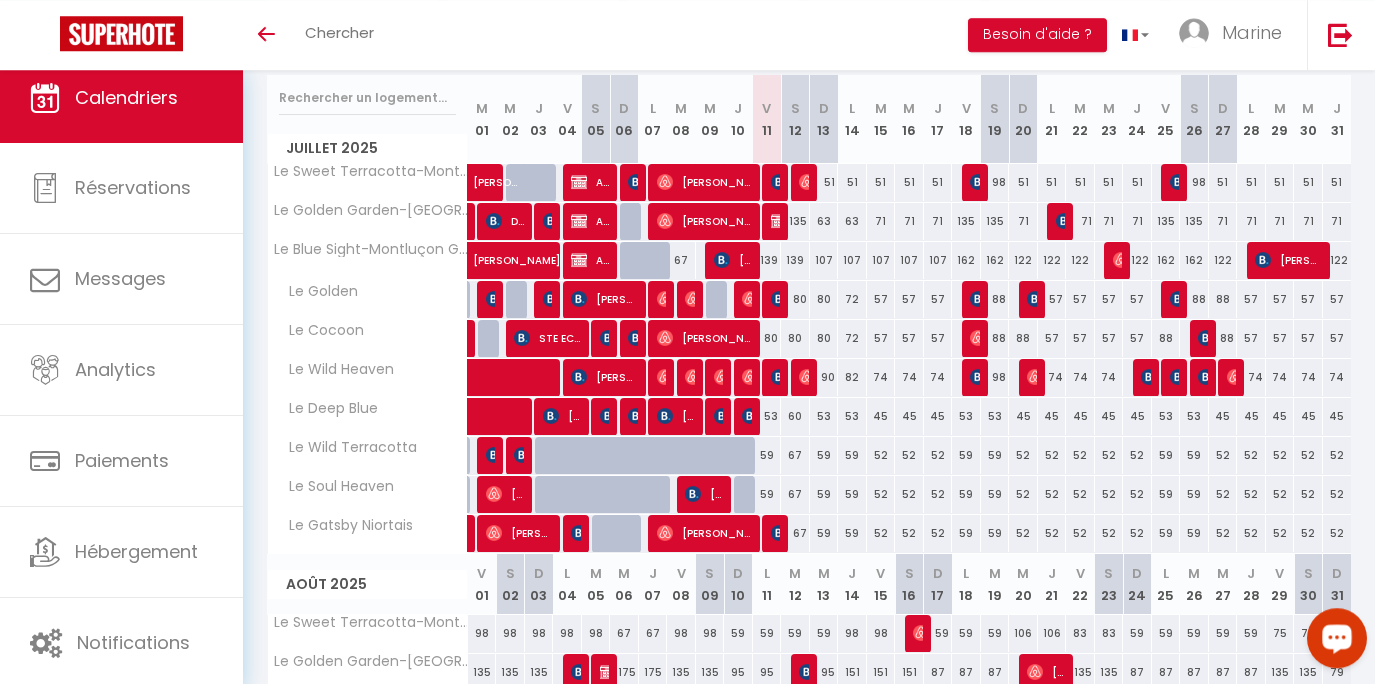 scroll, scrollTop: 260, scrollLeft: 0, axis: vertical 